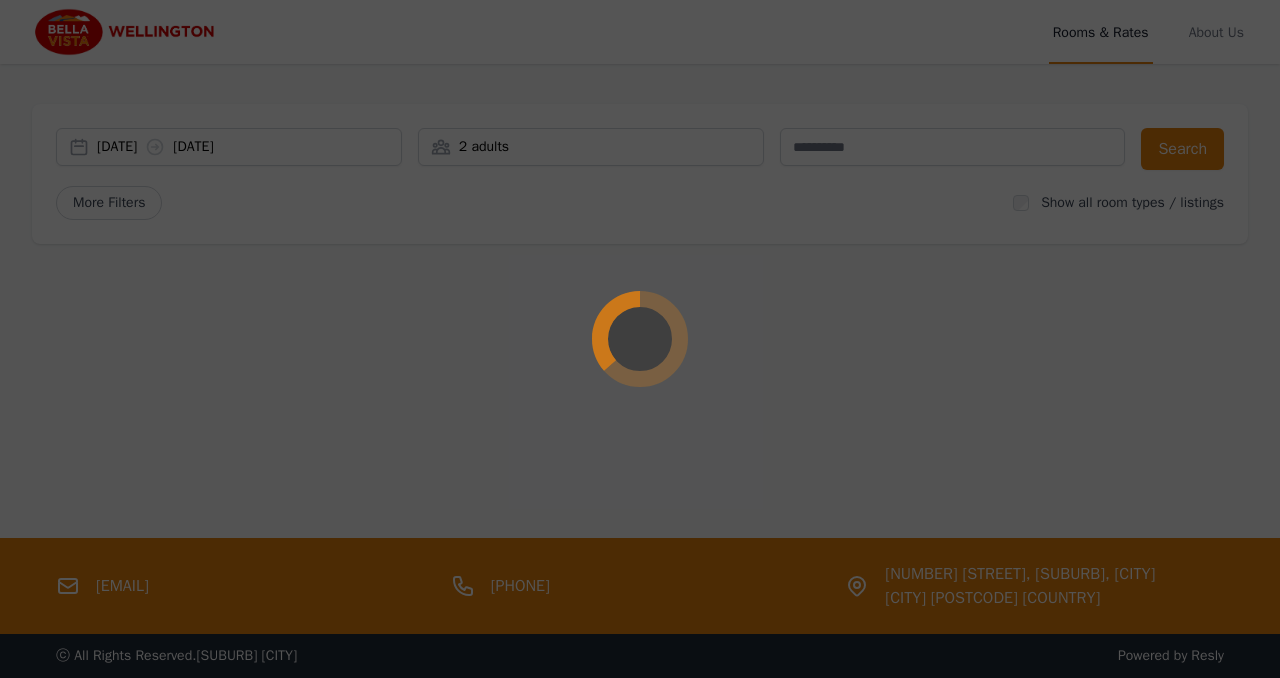 scroll, scrollTop: 0, scrollLeft: 0, axis: both 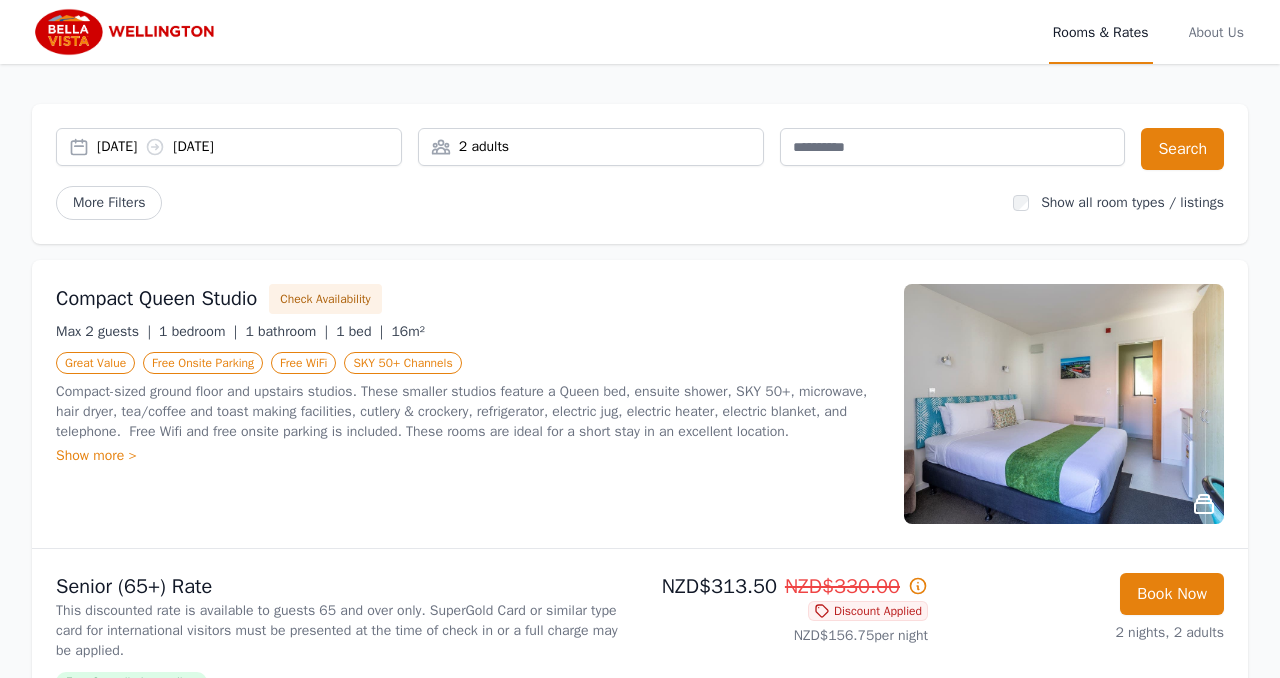 click on "Show more >" at bounding box center [468, 456] 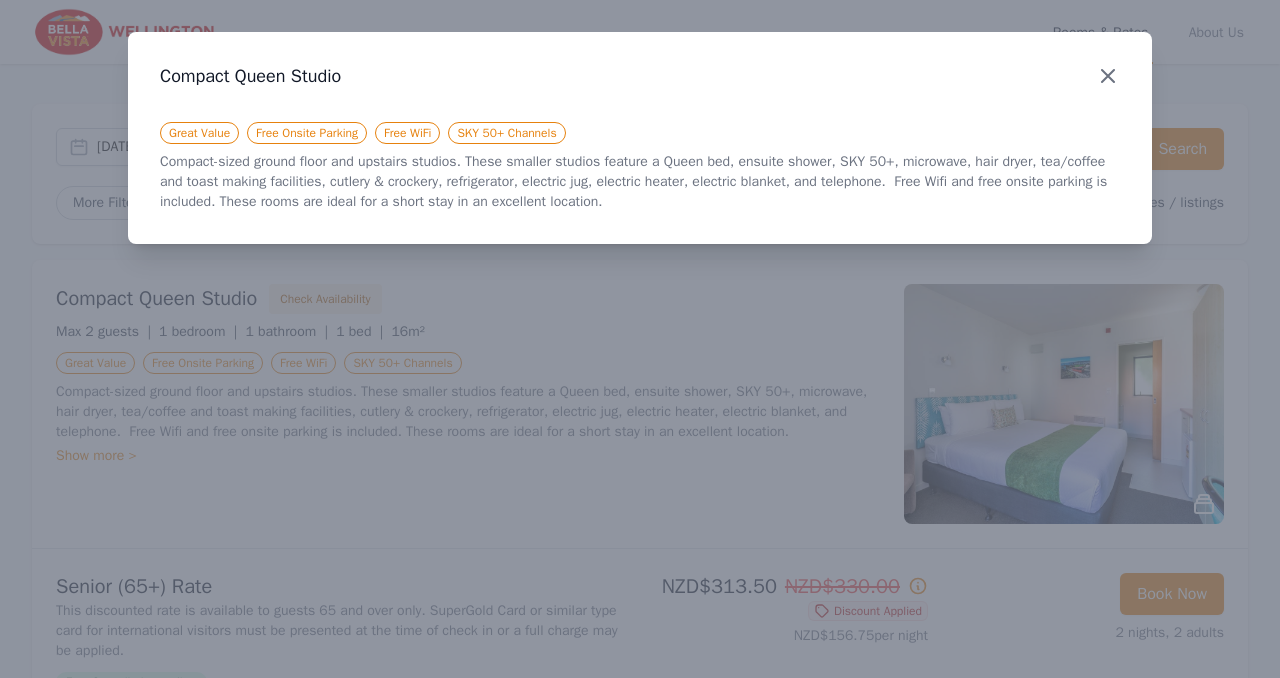 click 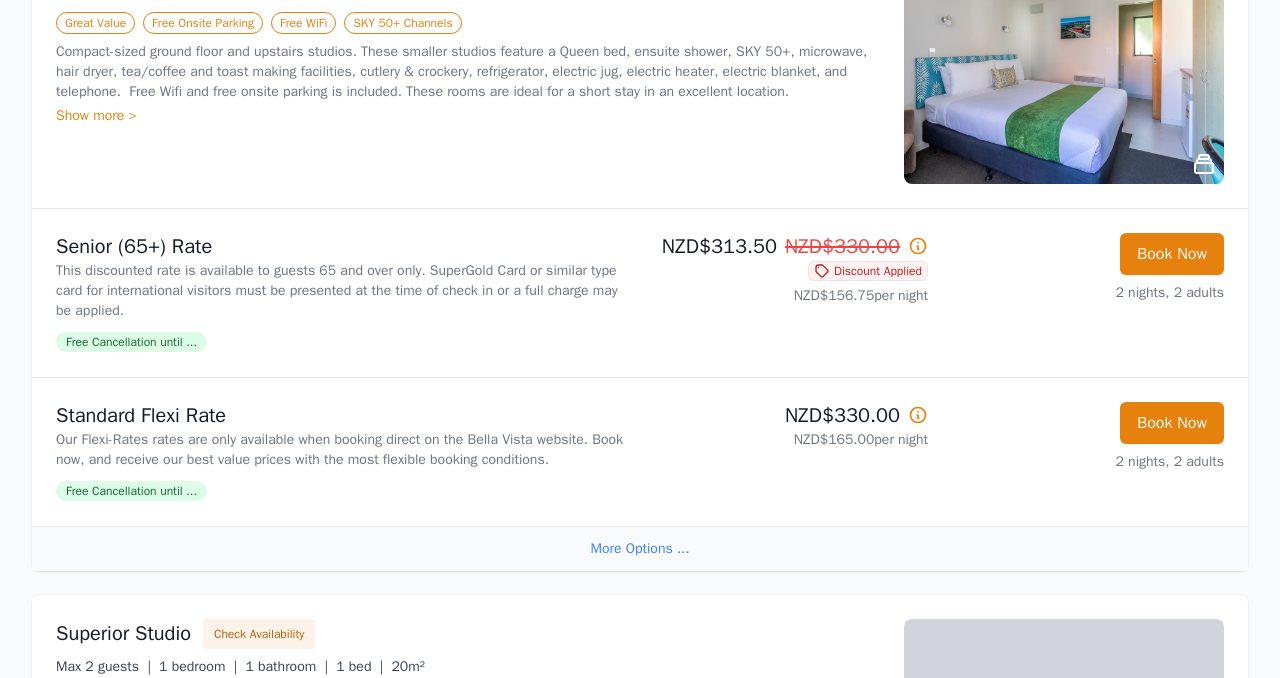 scroll, scrollTop: 348, scrollLeft: 0, axis: vertical 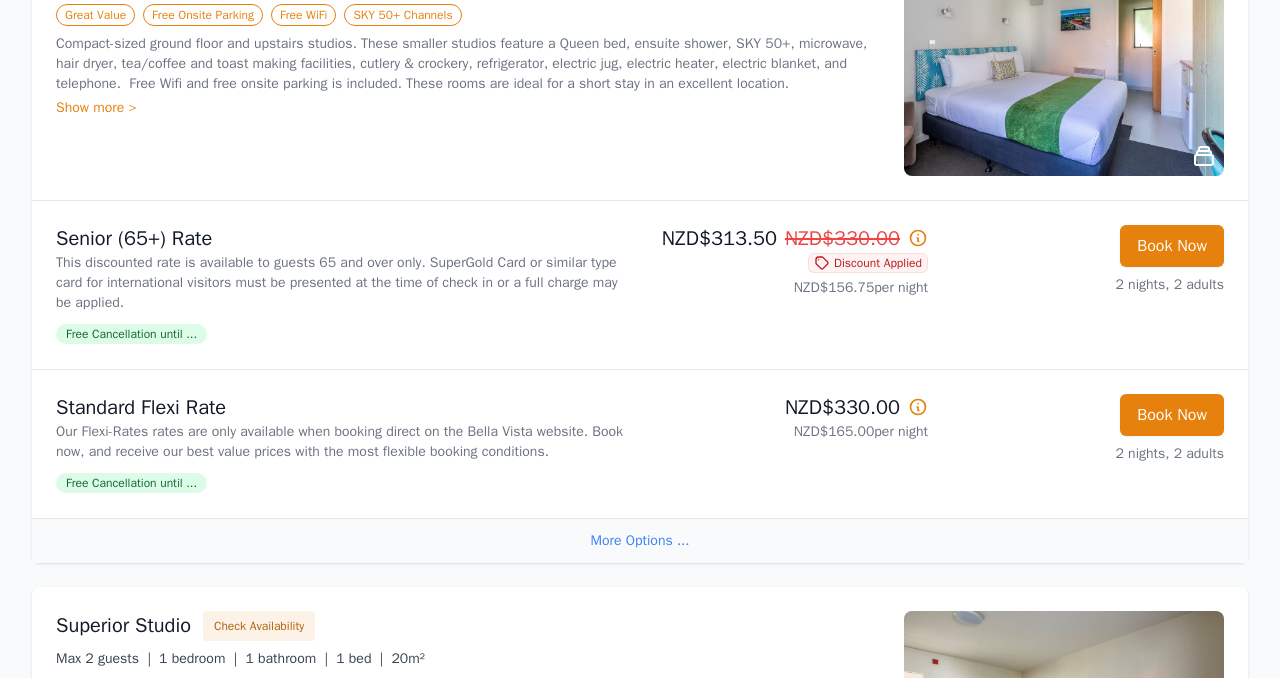click on "Free Cancellation until ..." at bounding box center (131, 334) 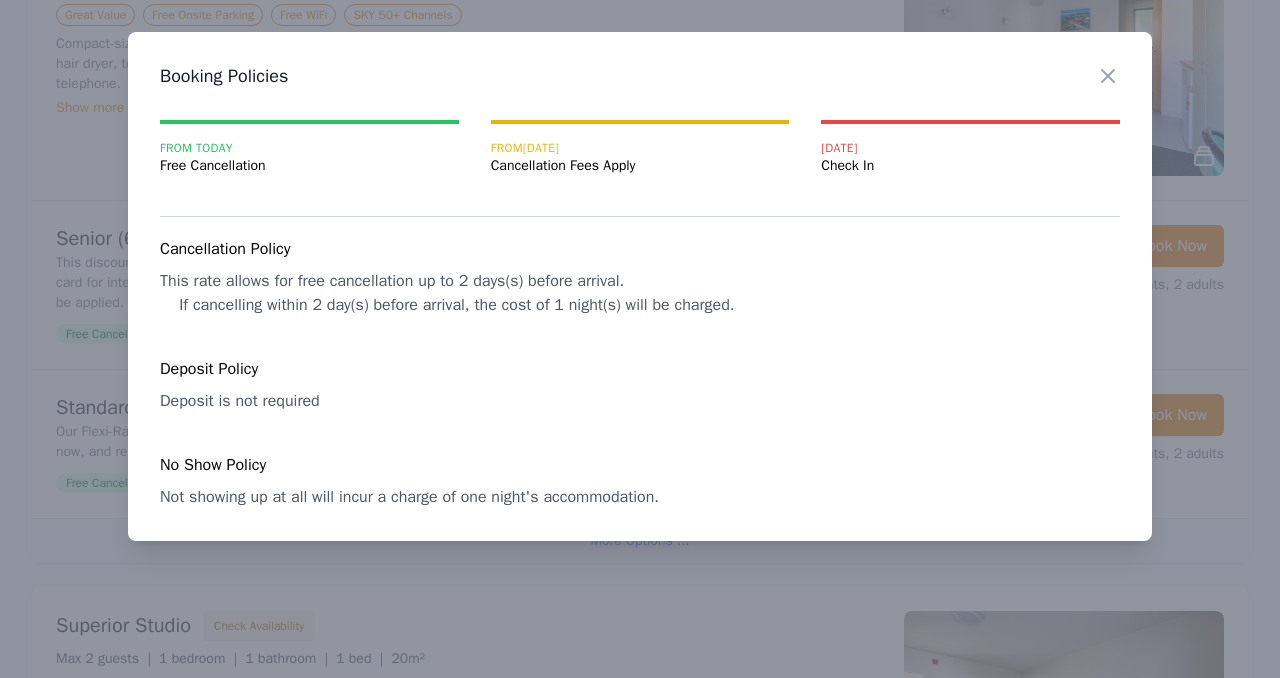 click at bounding box center (640, 339) 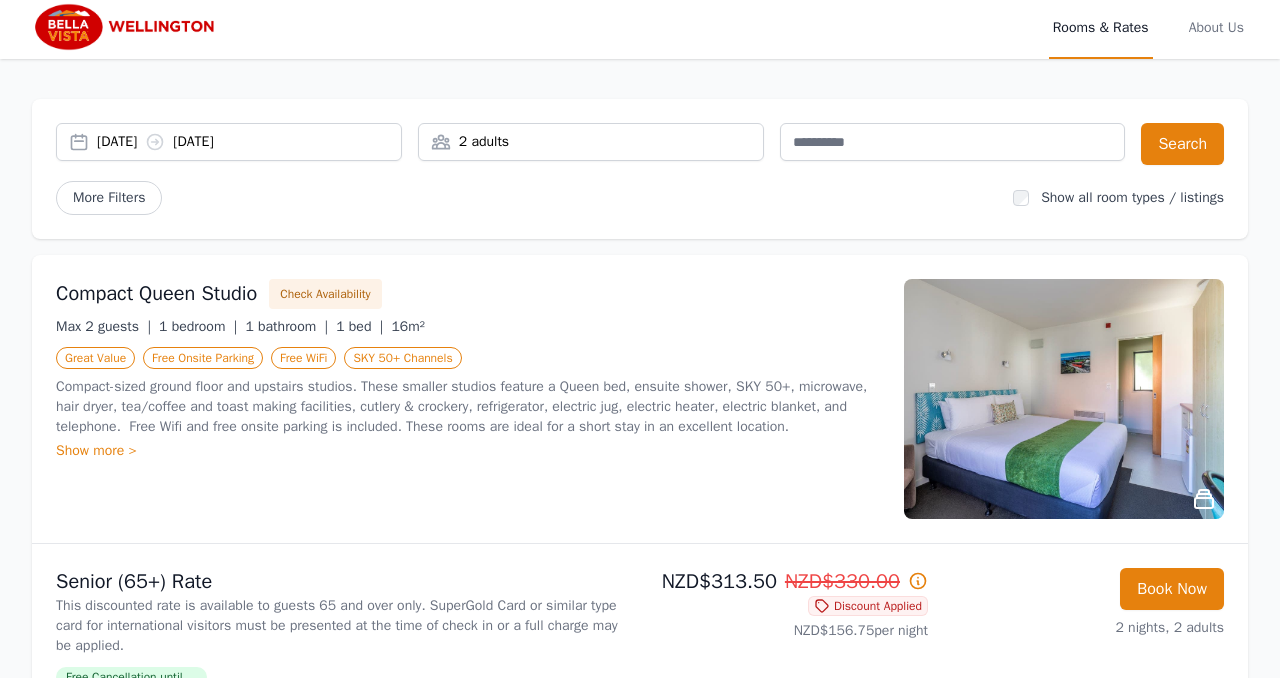 scroll, scrollTop: 0, scrollLeft: 0, axis: both 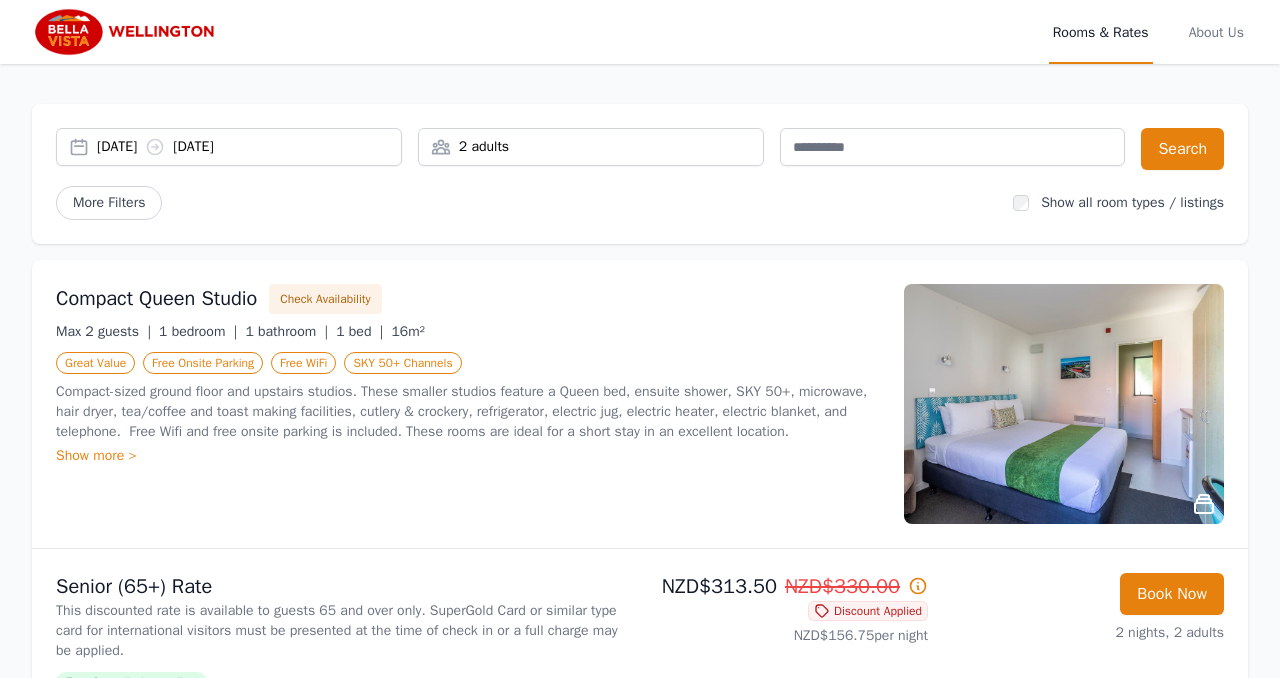click on "[DATE] [DATE]" at bounding box center [249, 147] 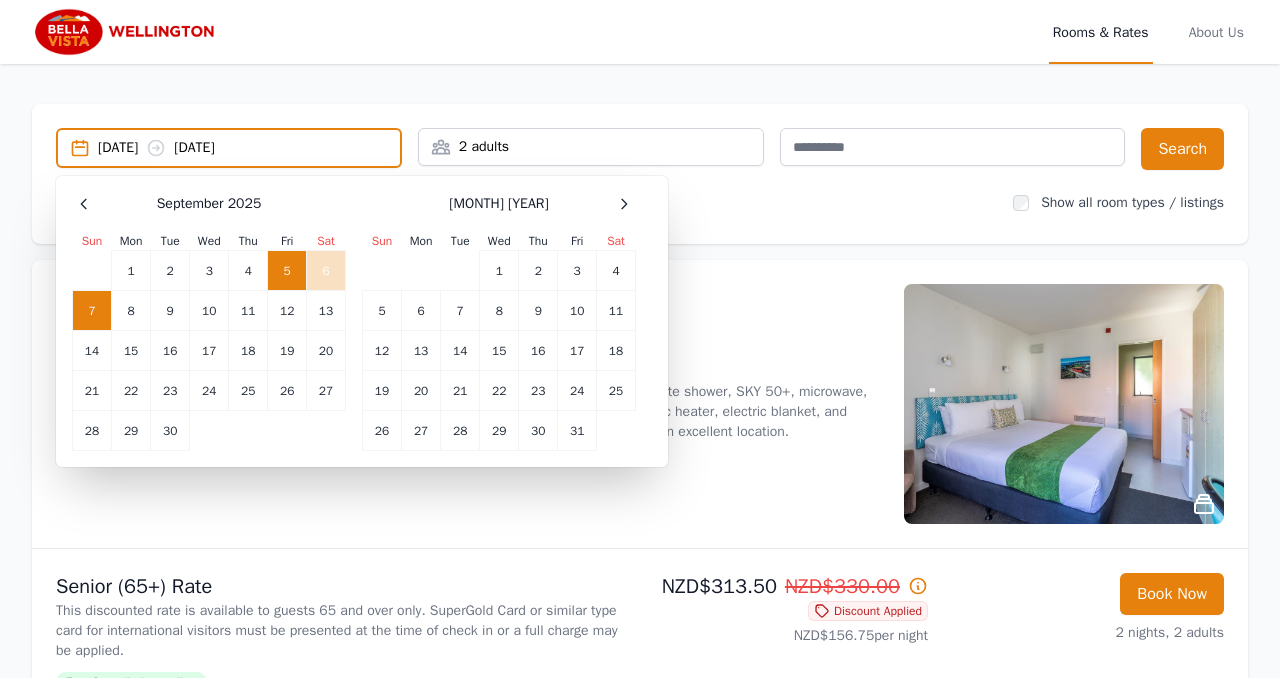 click on "[DATE] [DATE] [MONTH] [YEAR] Sun Mon Tue Wed Thu Fri Sat 1 2 3 4 5 6 7 8 9 10 11 12 13 14 15 16 17 18 19 20 21 22 23 24 25 26 27 28 29 30 [MONTH] [YEAR] Sun Mon Tue Wed Thu Fri Sat 1 2 3 4 5 6 7 8 9 10 11 12 13 14 15 16 17 18 19 20 21 22 23 24 25 26 27 28 29 30 31 2 adults   Search More Filters Show all room types / listings" at bounding box center (640, 174) 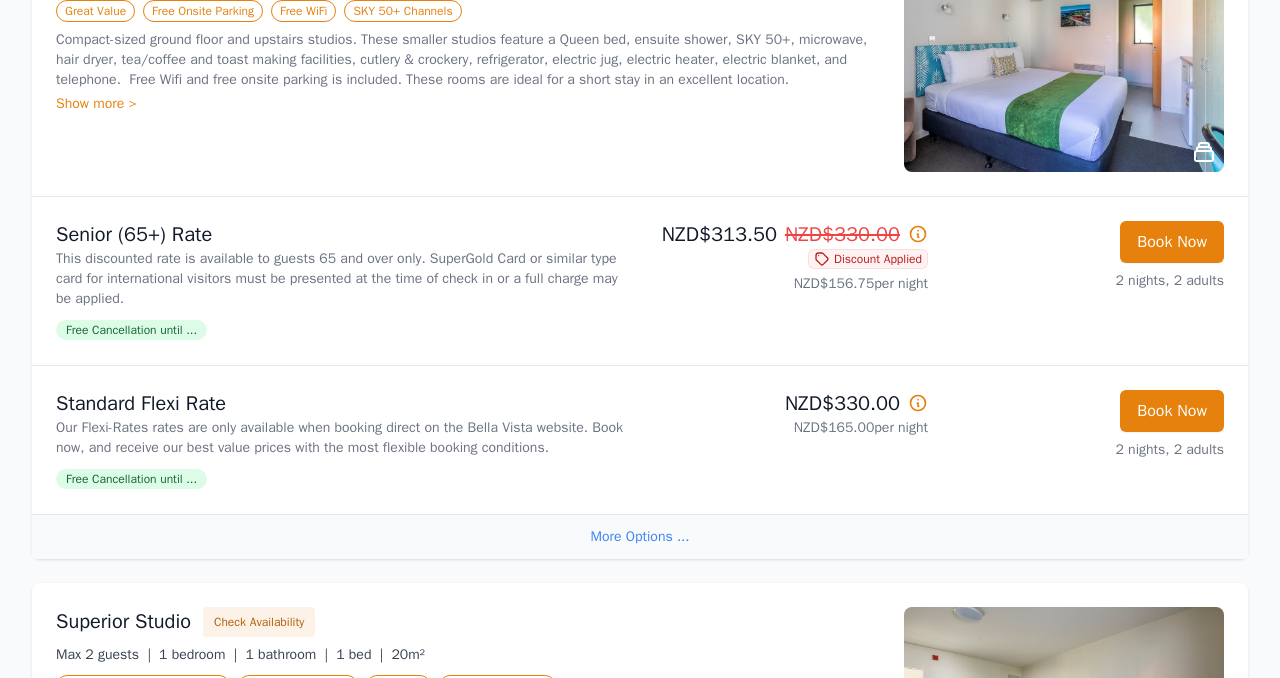 scroll, scrollTop: 356, scrollLeft: 0, axis: vertical 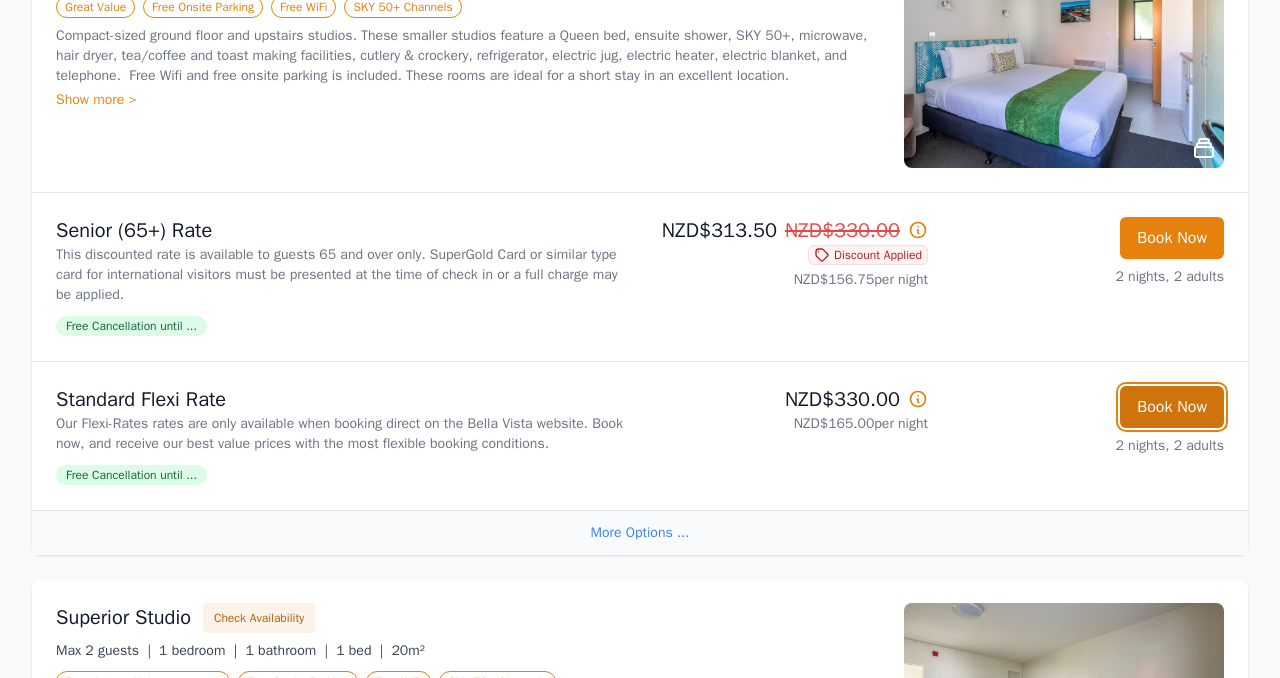 click on "Book Now" at bounding box center (1172, 407) 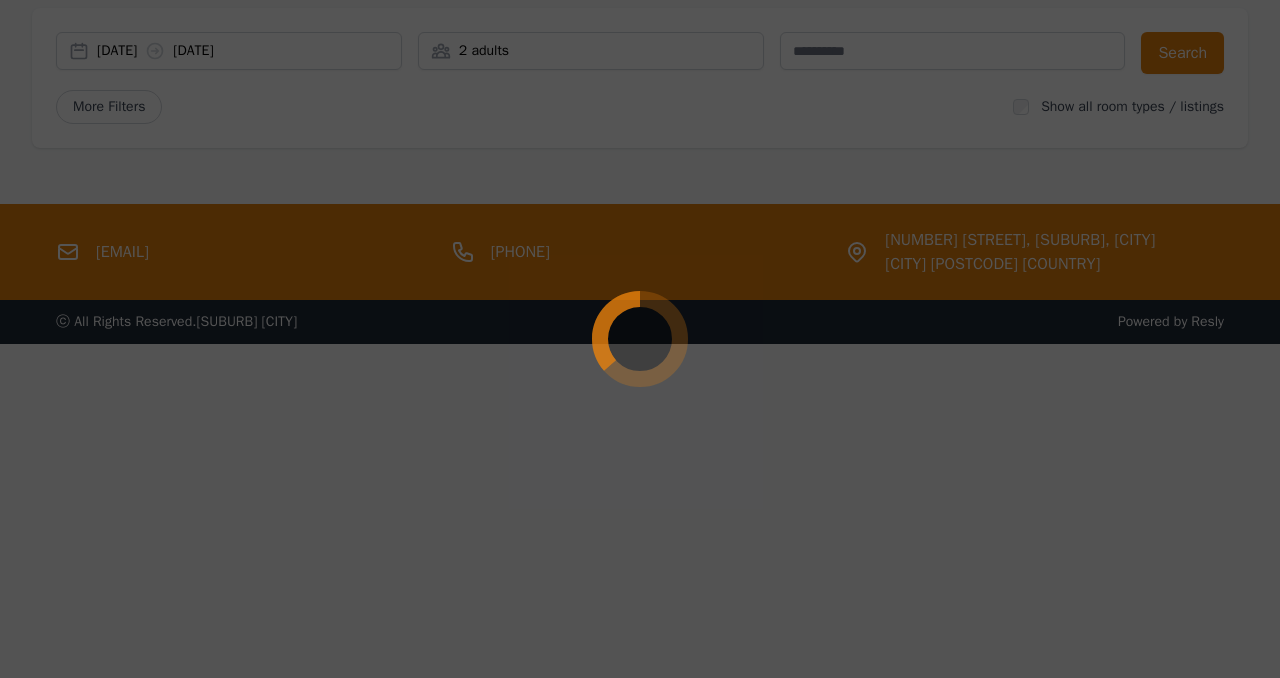 scroll, scrollTop: 96, scrollLeft: 0, axis: vertical 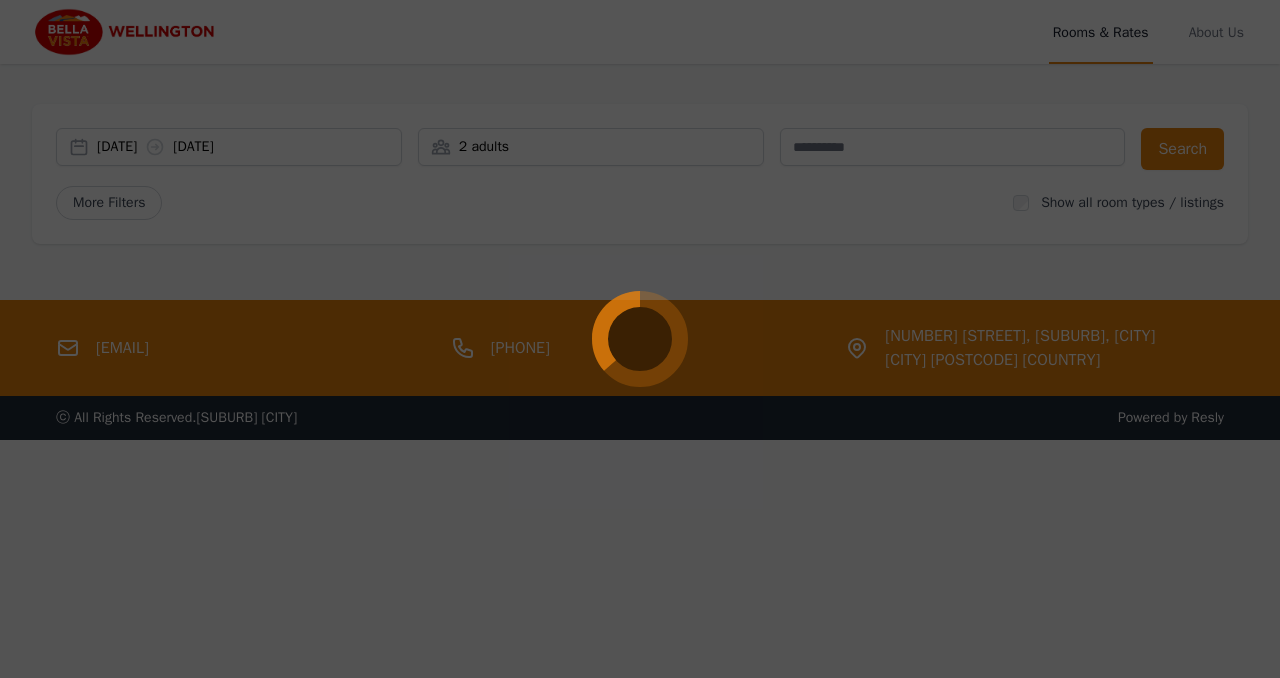 select on "**" 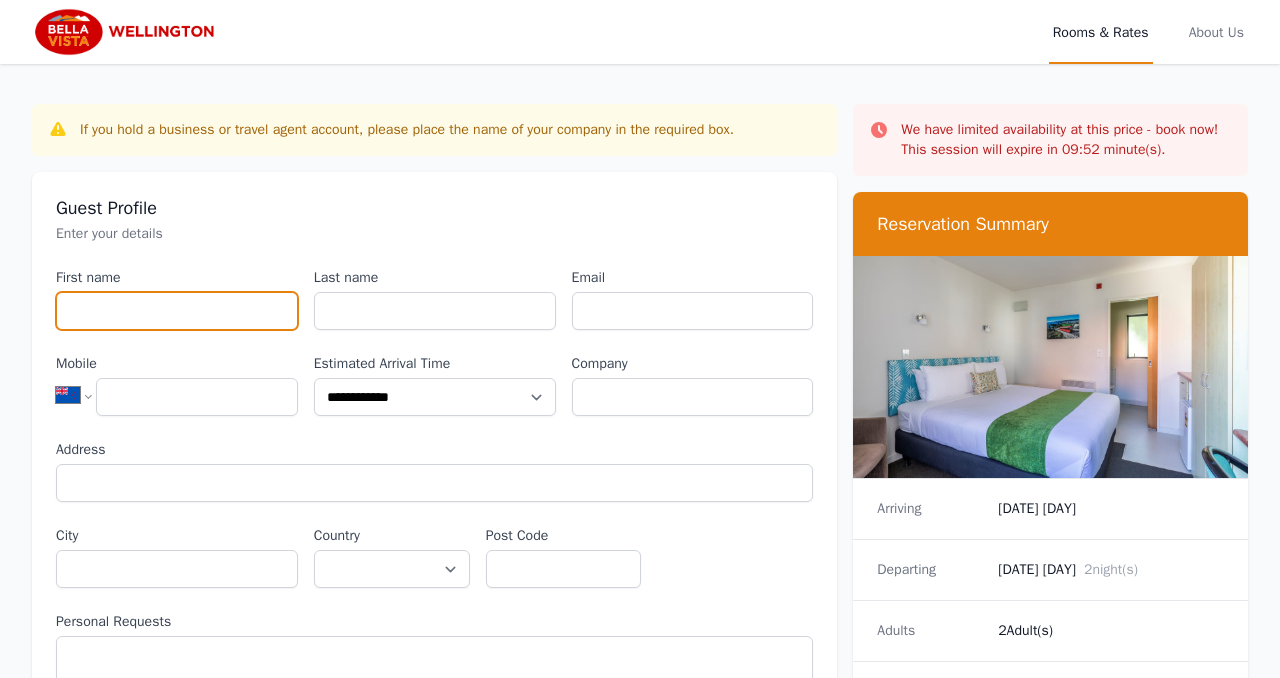 click on "First name" at bounding box center [177, 311] 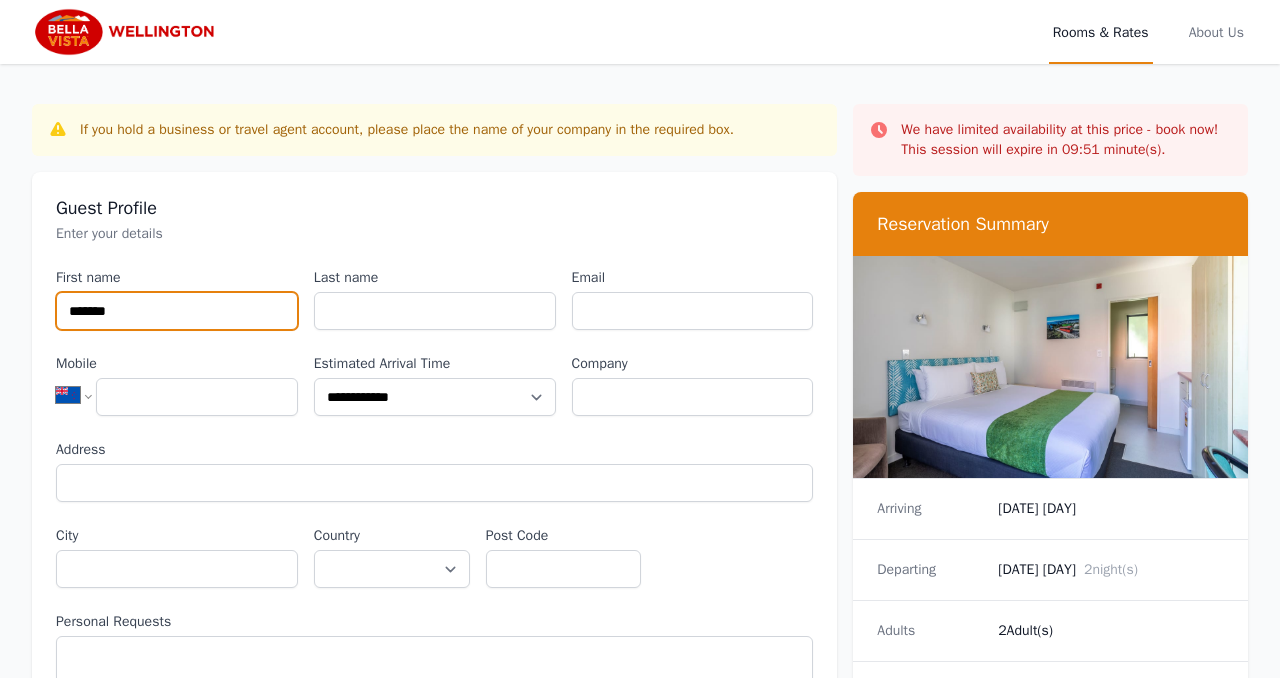 type on "*******" 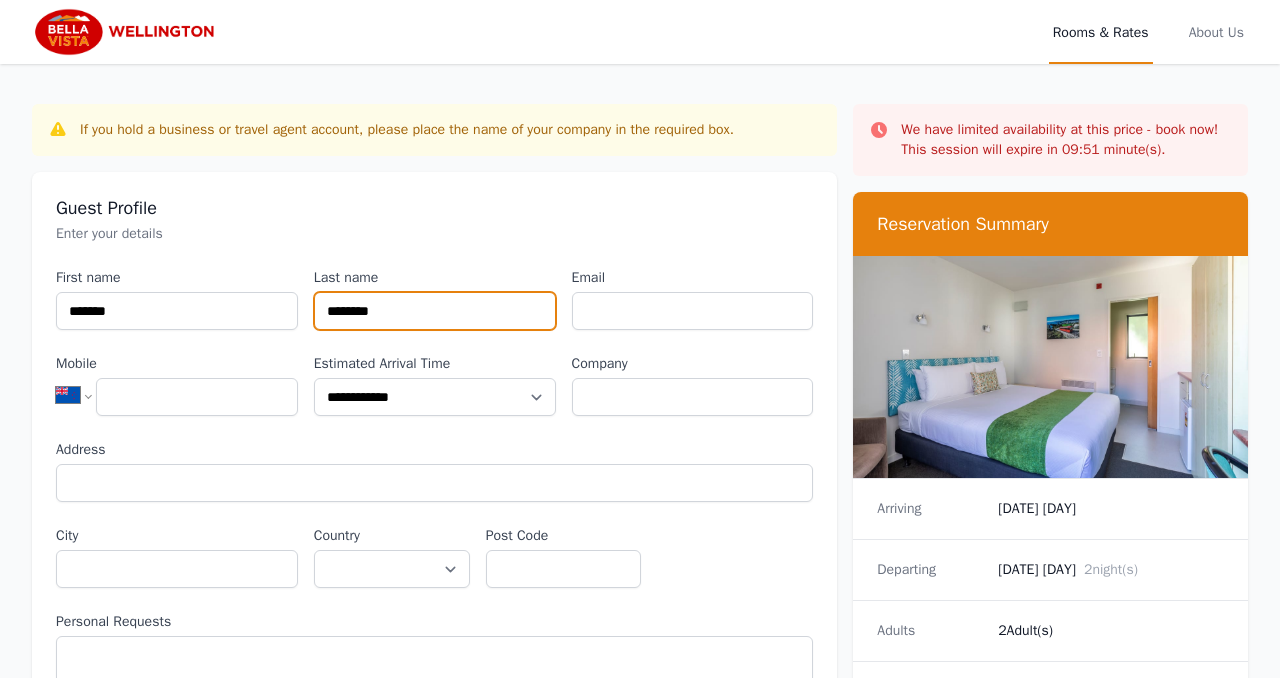 type on "********" 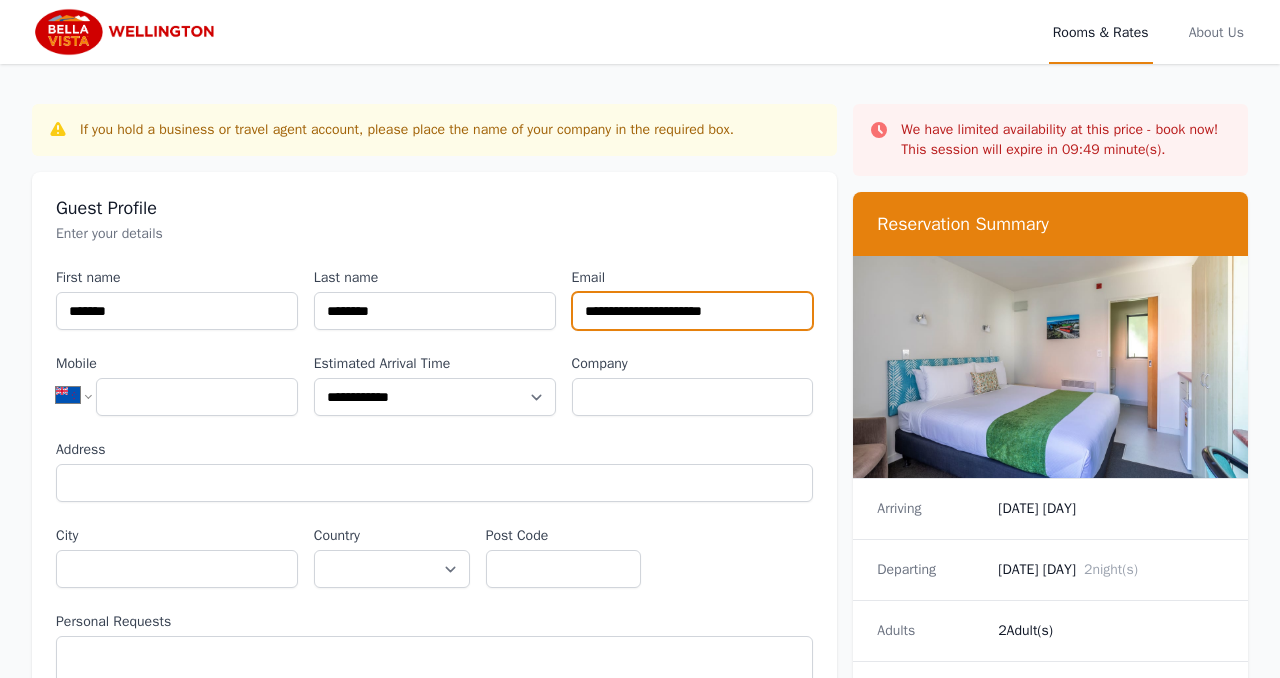 type on "**********" 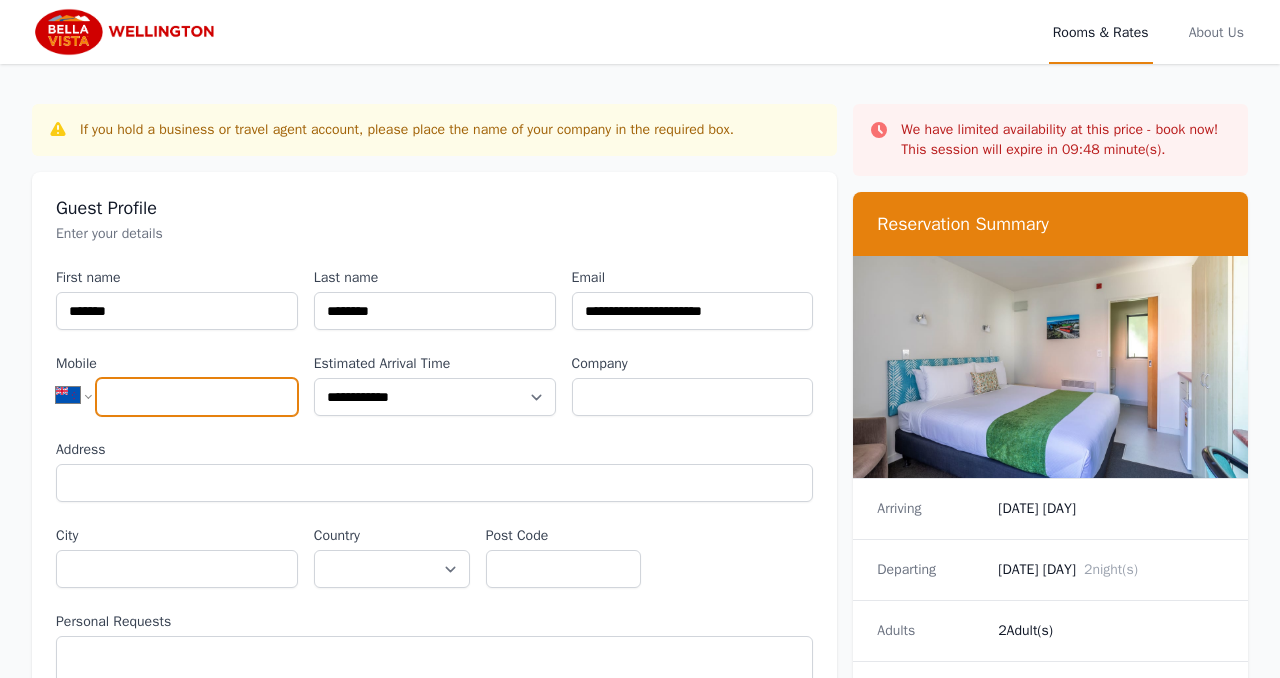 click on "Mobile" at bounding box center [197, 397] 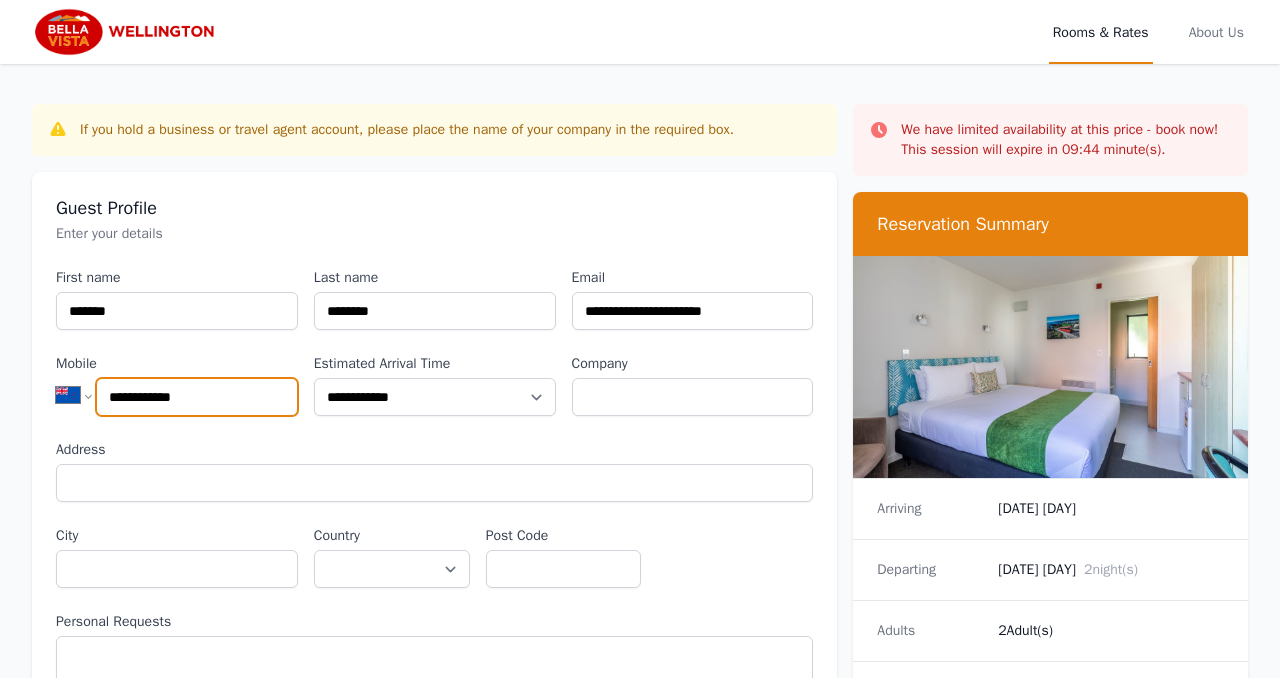type on "**********" 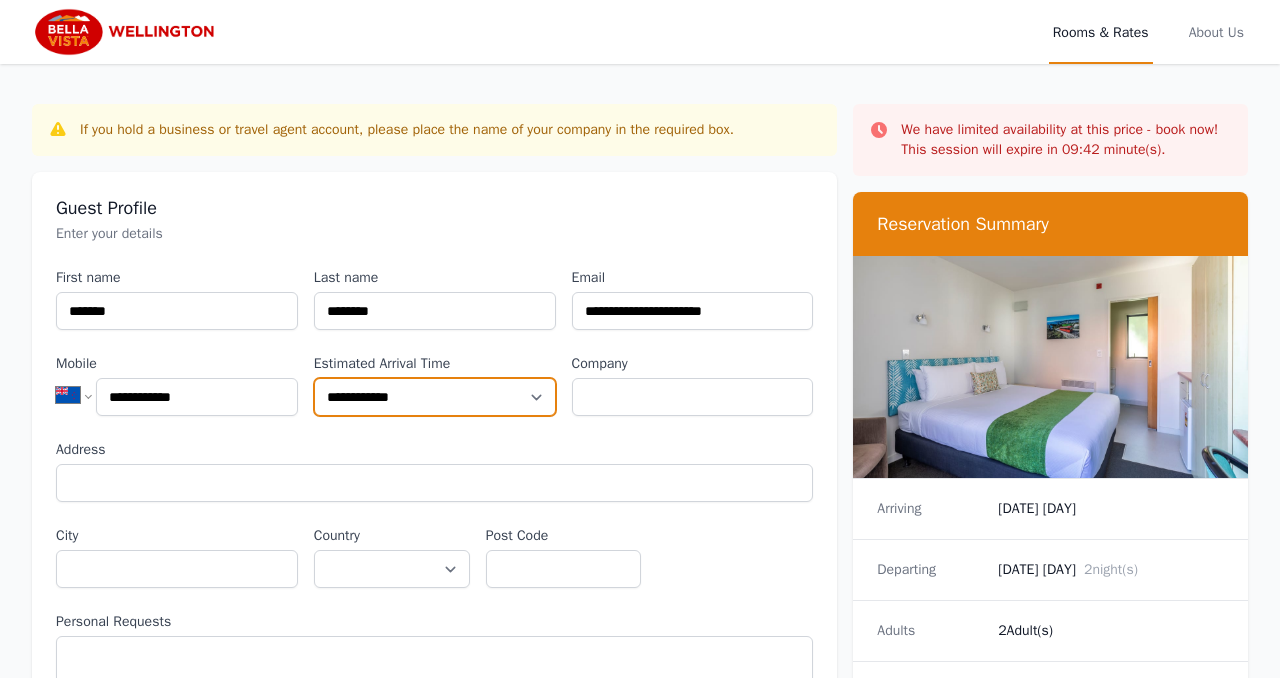 click on "**********" at bounding box center [435, 397] 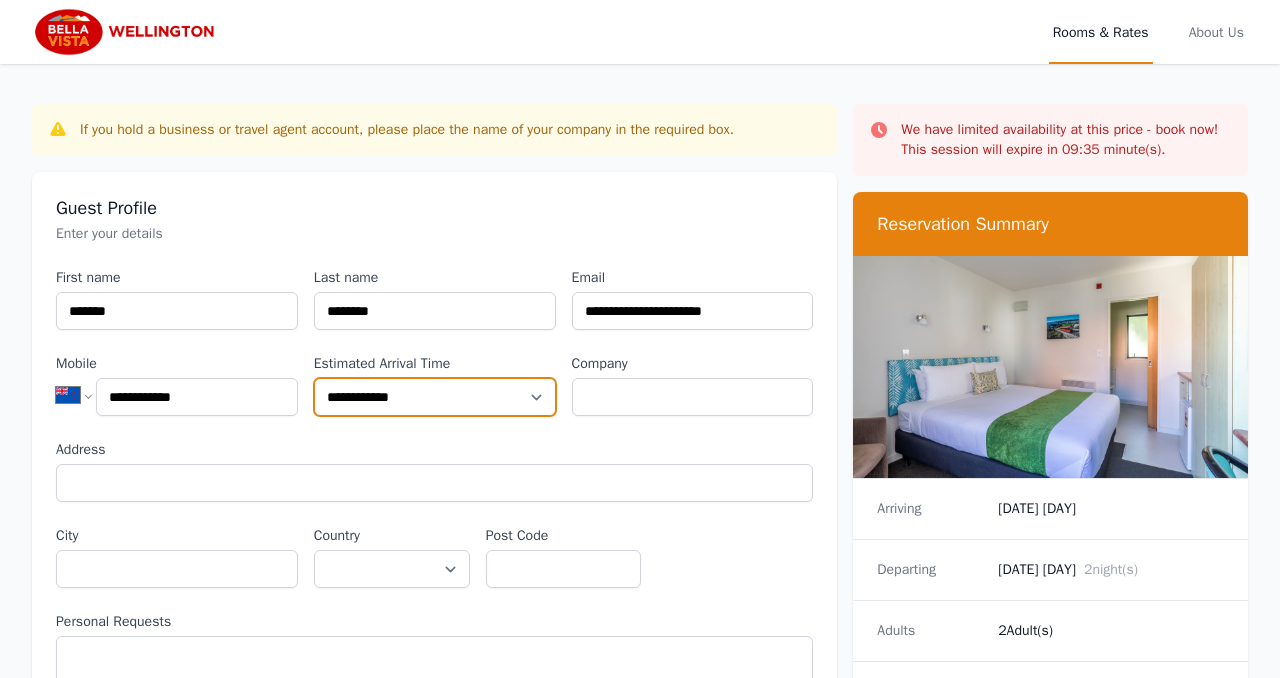 select on "**********" 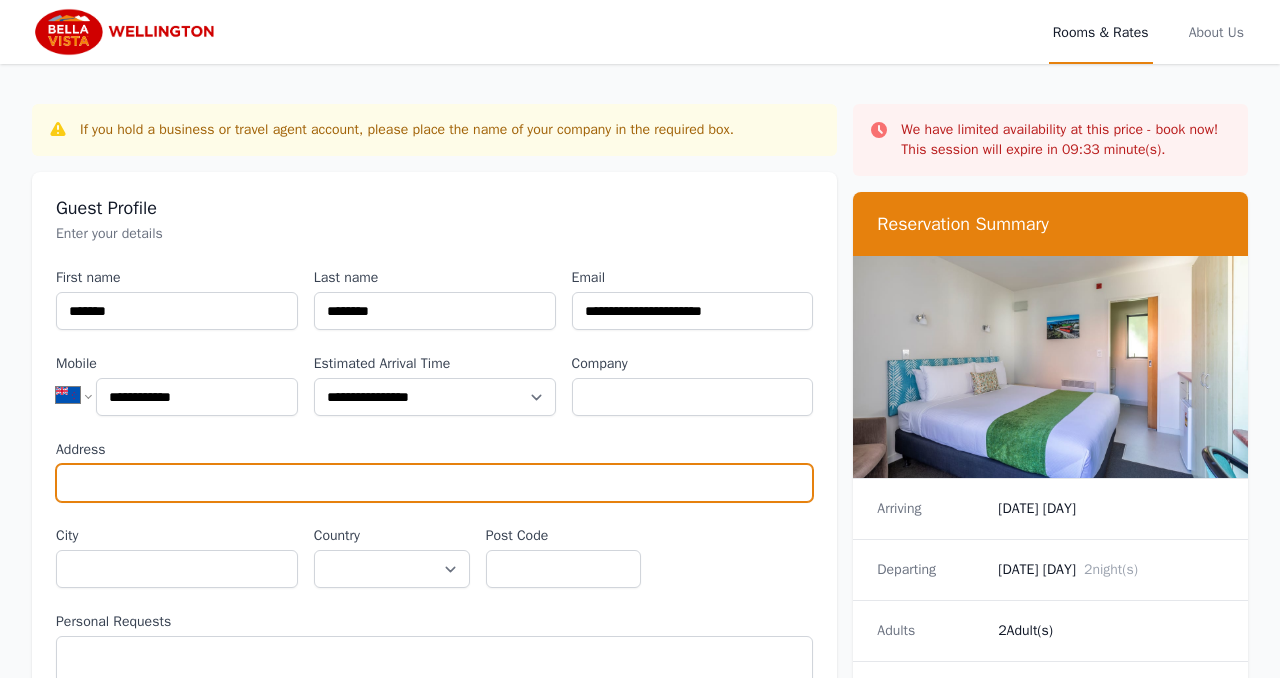 click on "Address" at bounding box center (434, 483) 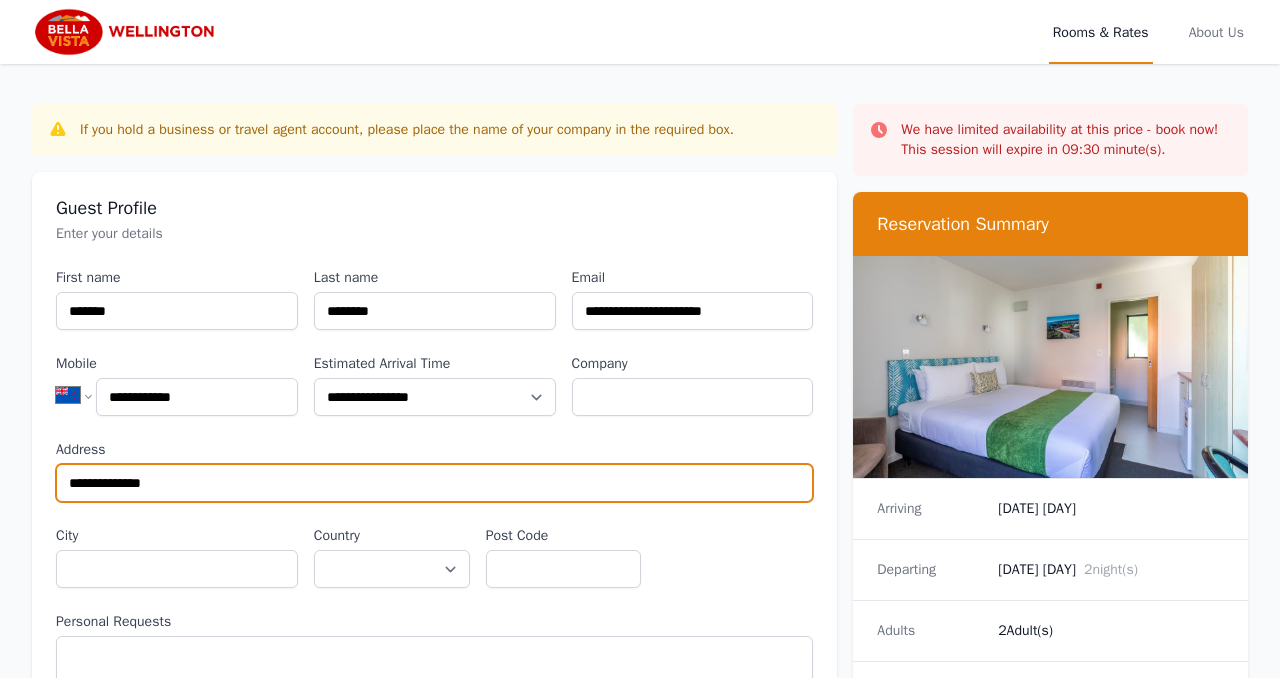 type on "**********" 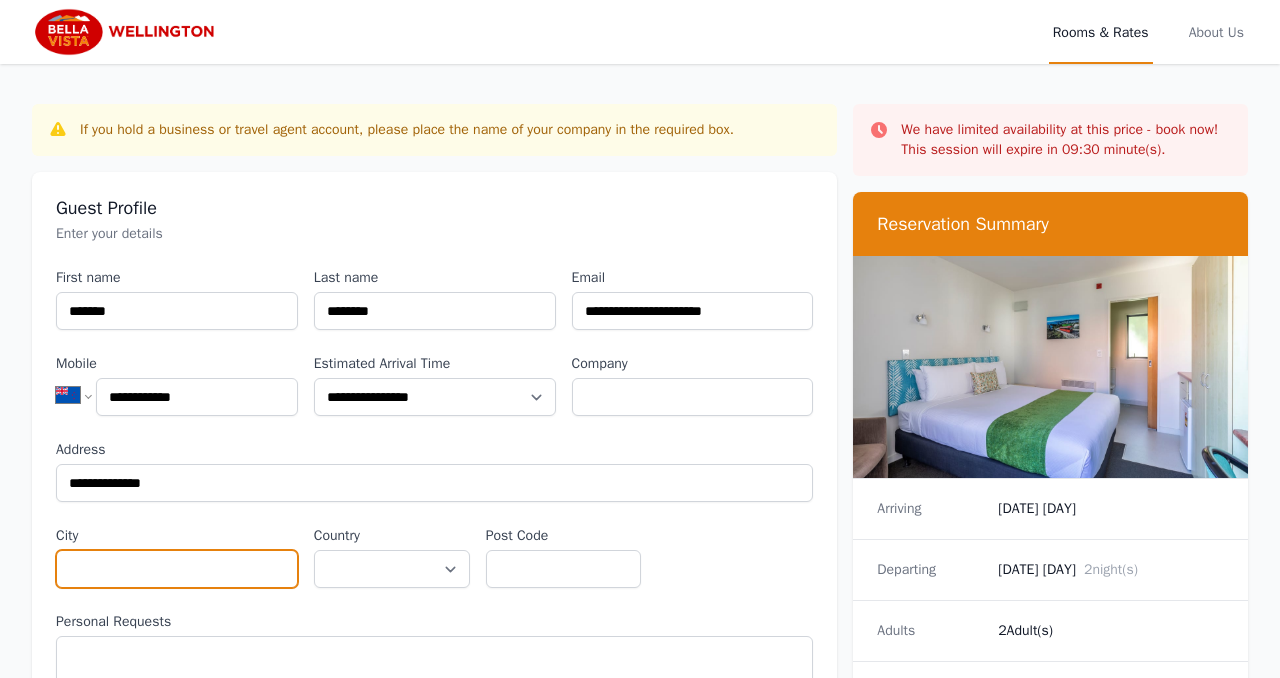 click on "City" at bounding box center (177, 569) 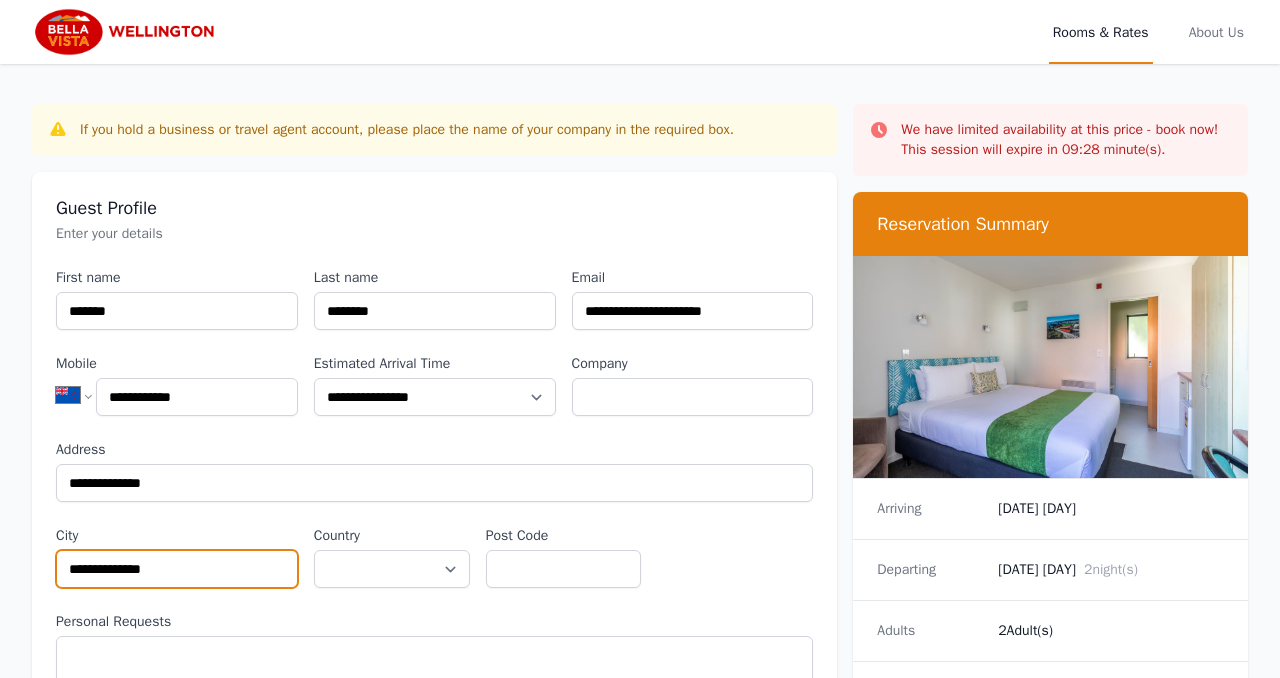 type on "**********" 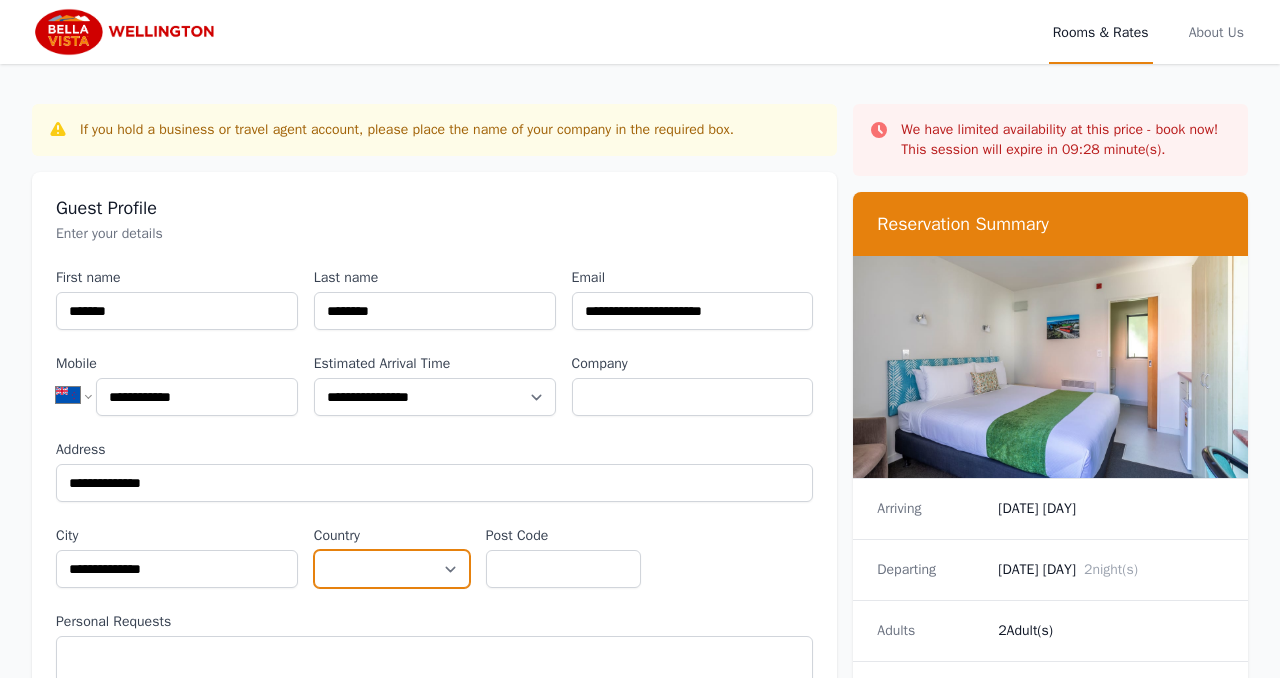 click on "**********" at bounding box center [392, 569] 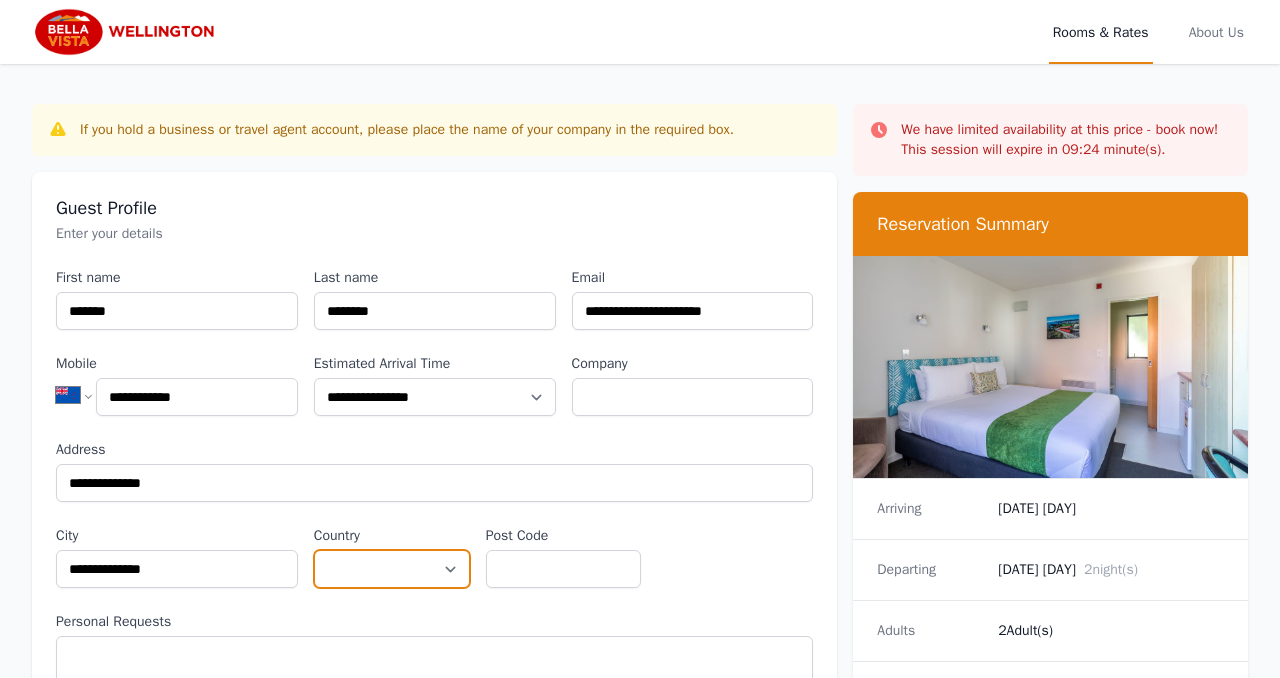 select on "**********" 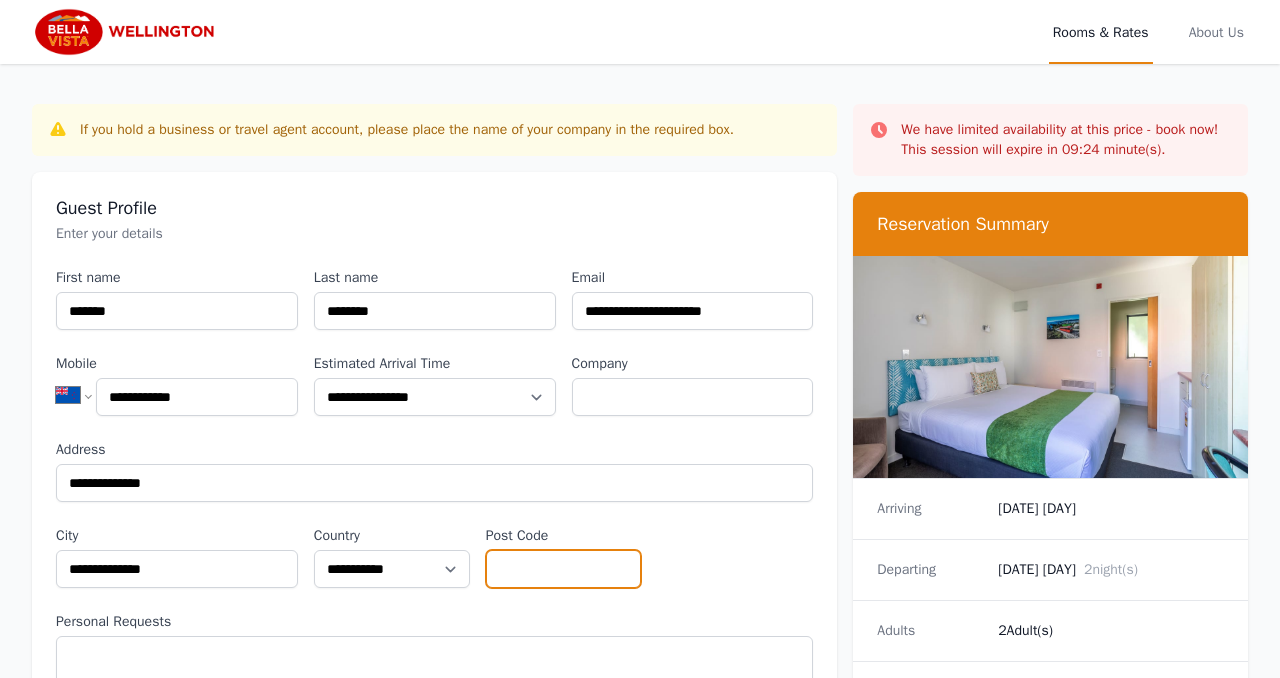 click on "Post Code" at bounding box center [564, 569] 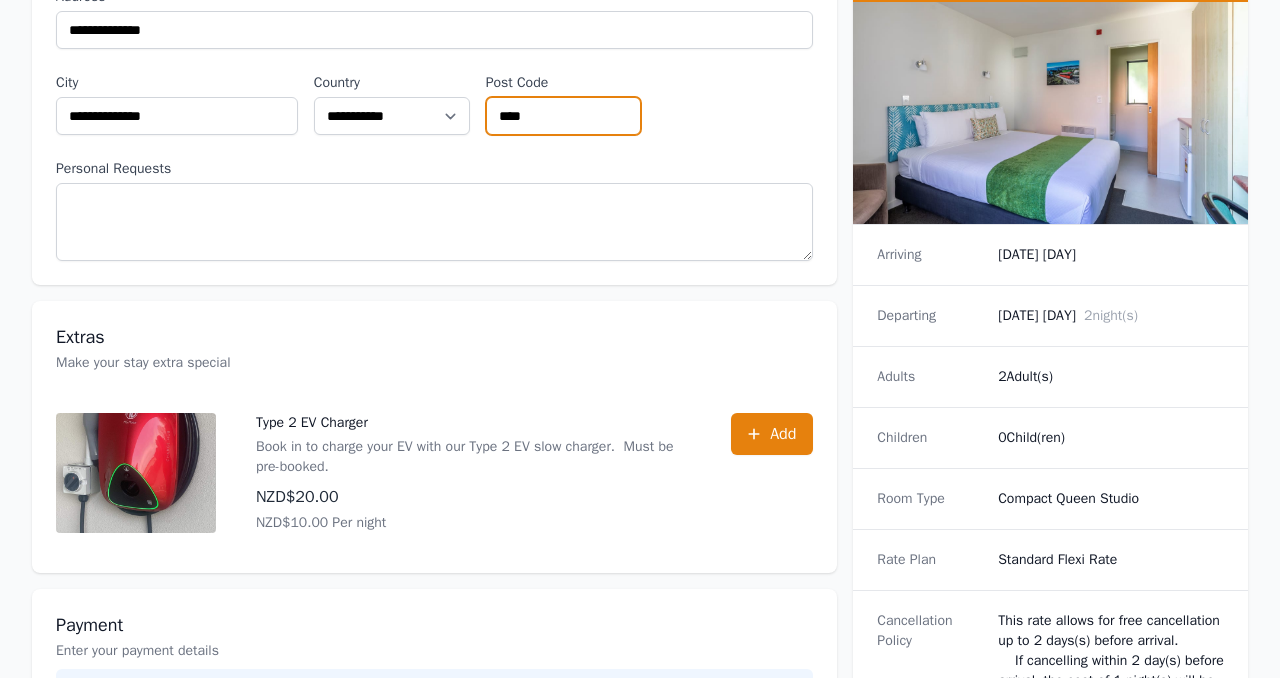 scroll, scrollTop: 431, scrollLeft: 0, axis: vertical 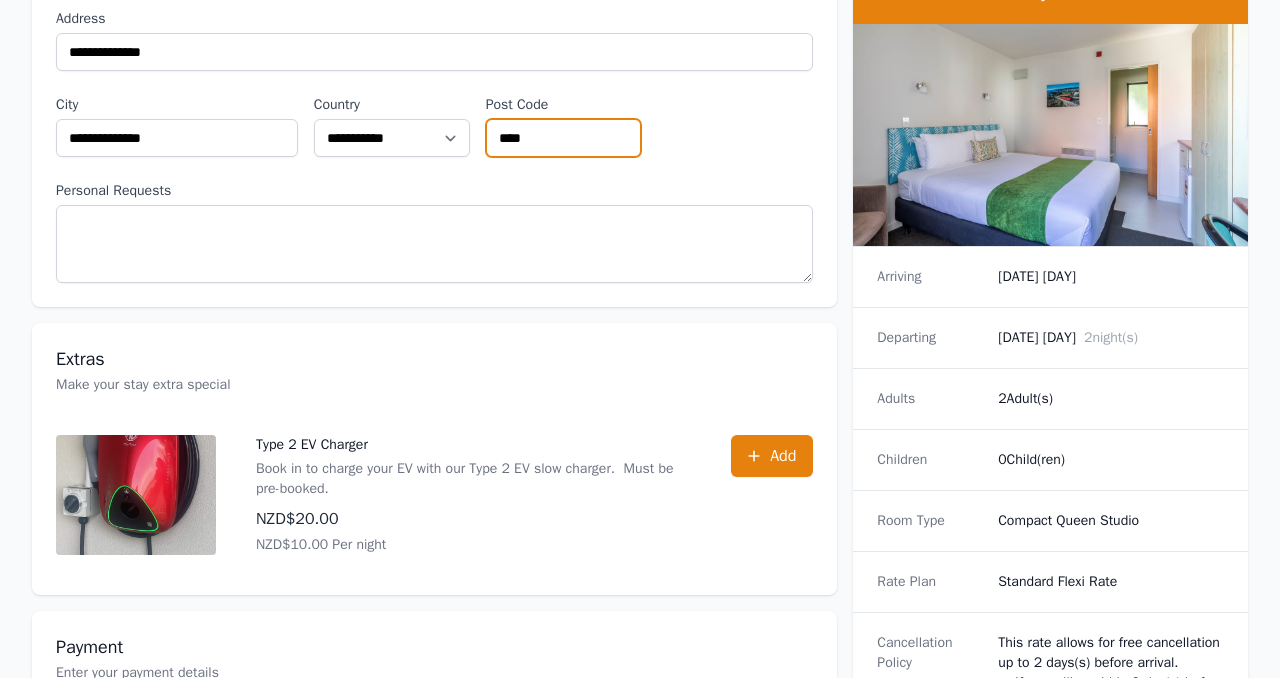 type on "****" 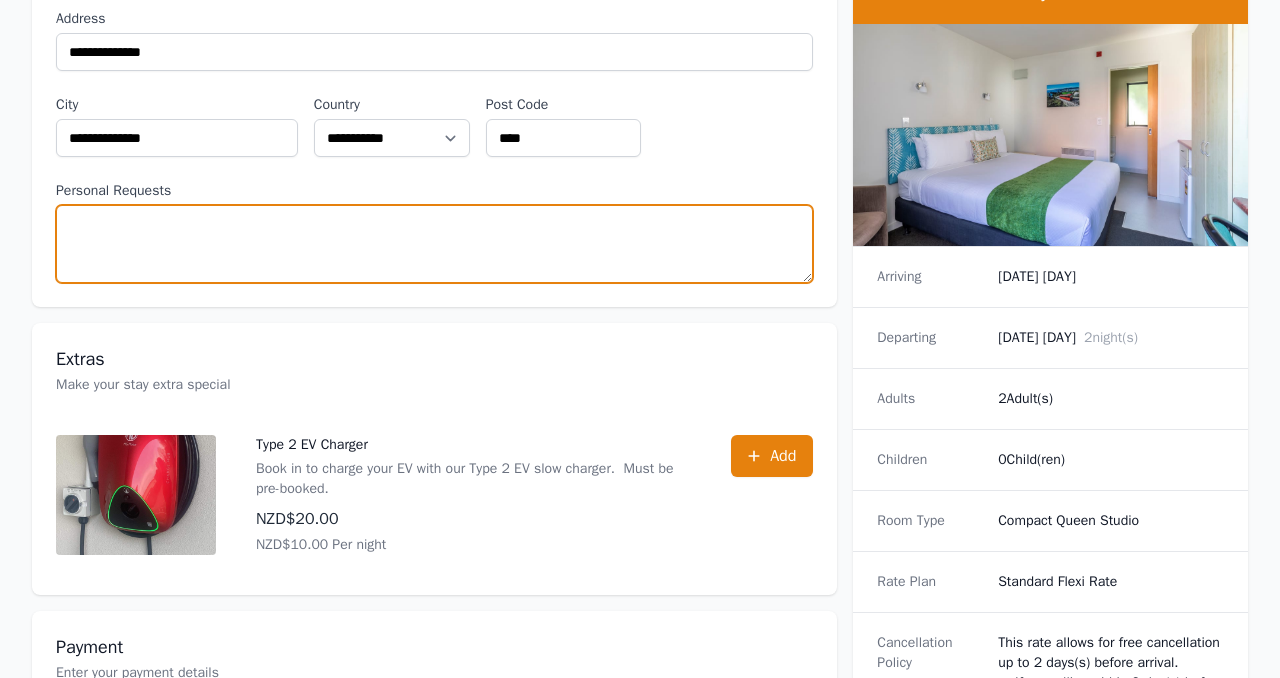 click on "Personal Requests" at bounding box center [434, 244] 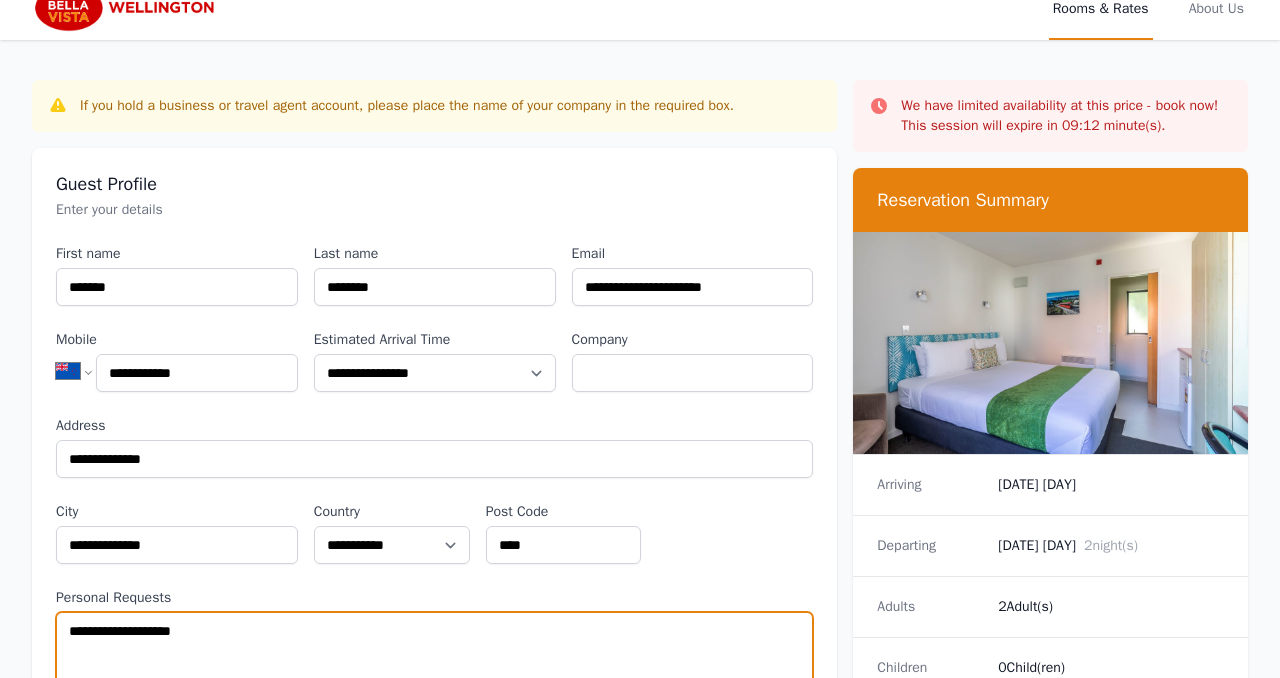 scroll, scrollTop: 0, scrollLeft: 0, axis: both 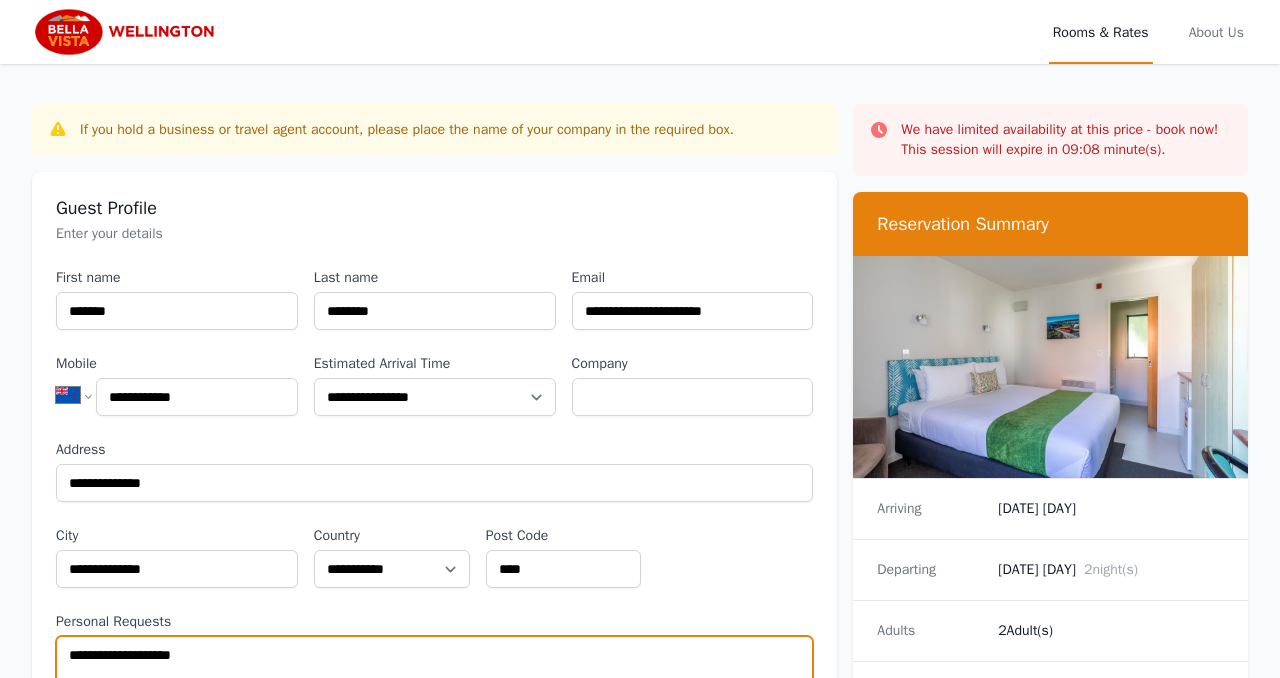 type on "**********" 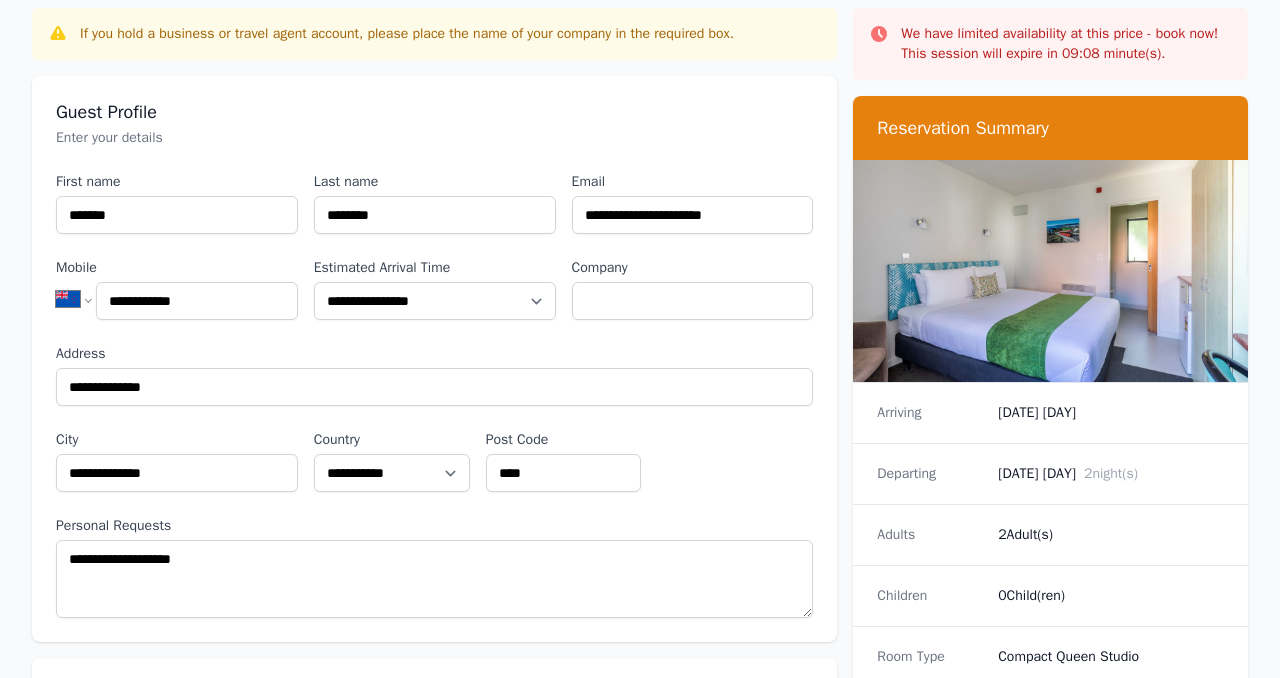 scroll, scrollTop: 0, scrollLeft: 0, axis: both 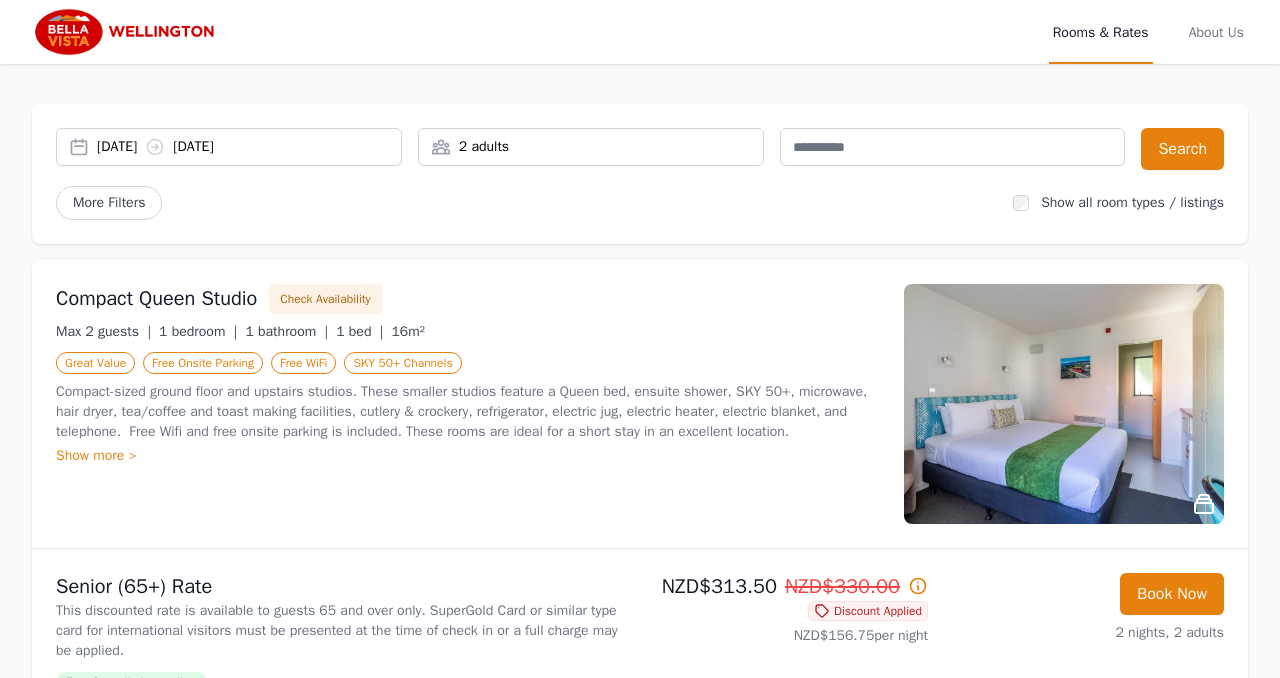click on "2 adults" at bounding box center (591, 147) 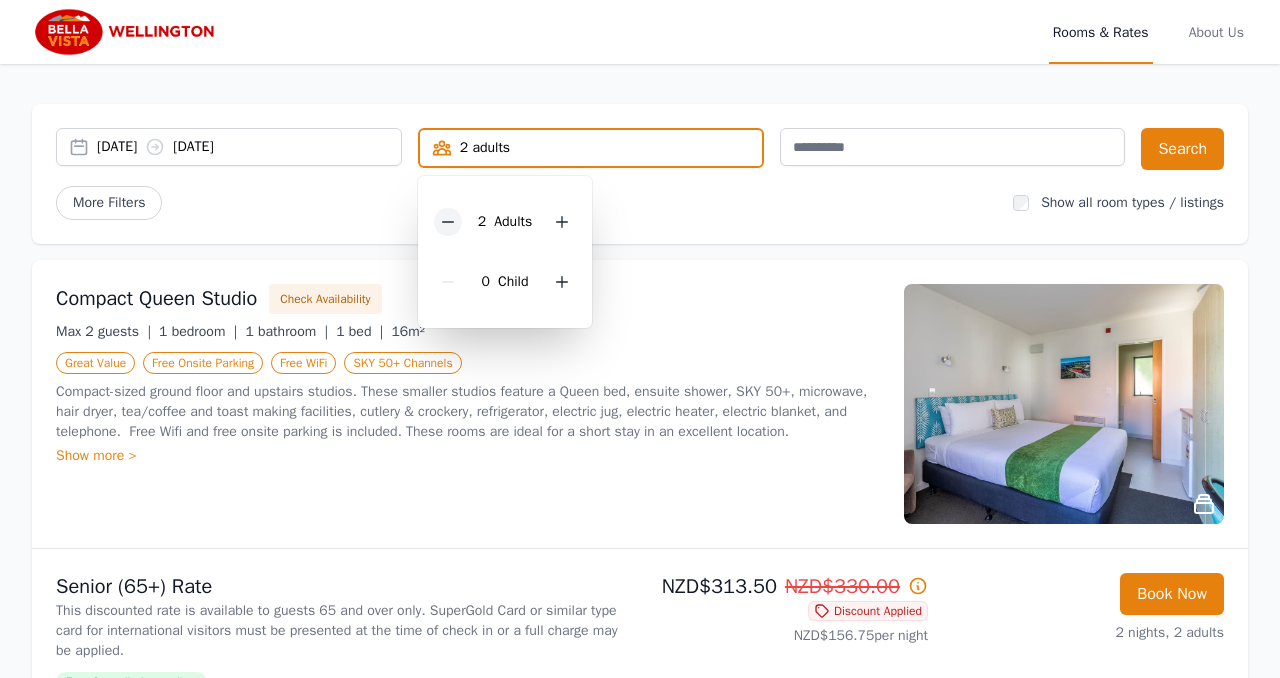 click 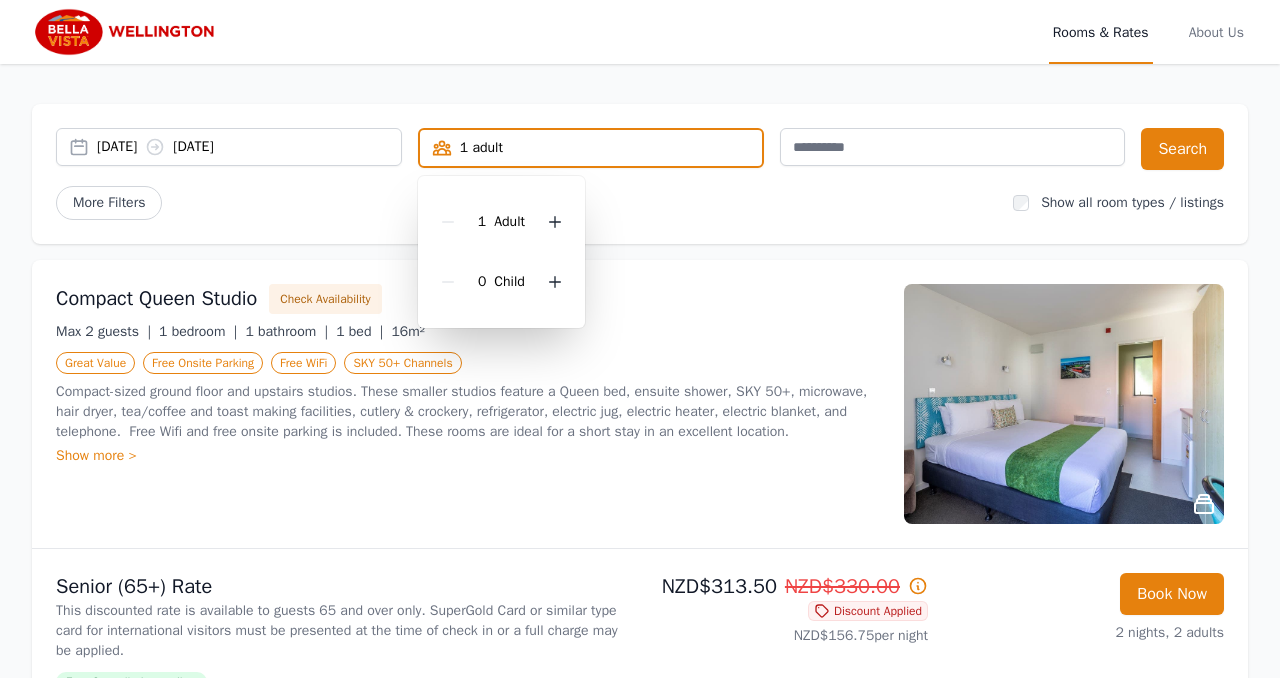 click on "1 Adult 0 Child" at bounding box center [501, 252] 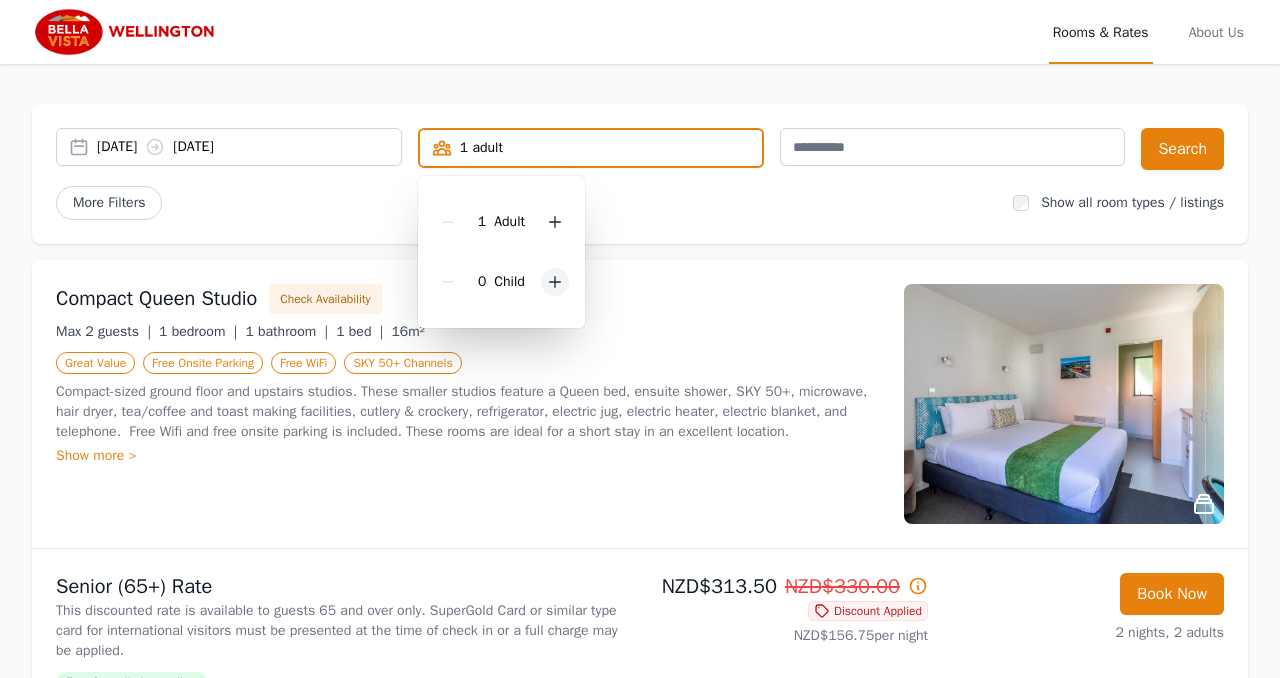 click 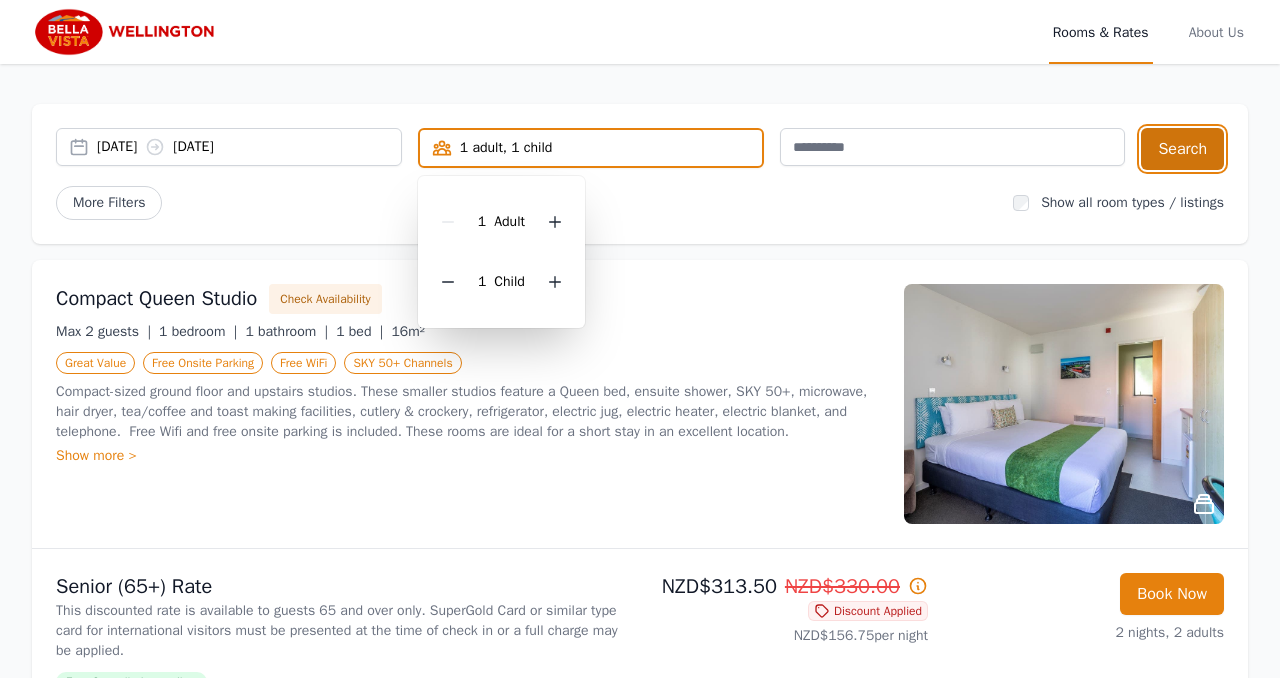 click on "Search" at bounding box center [1182, 149] 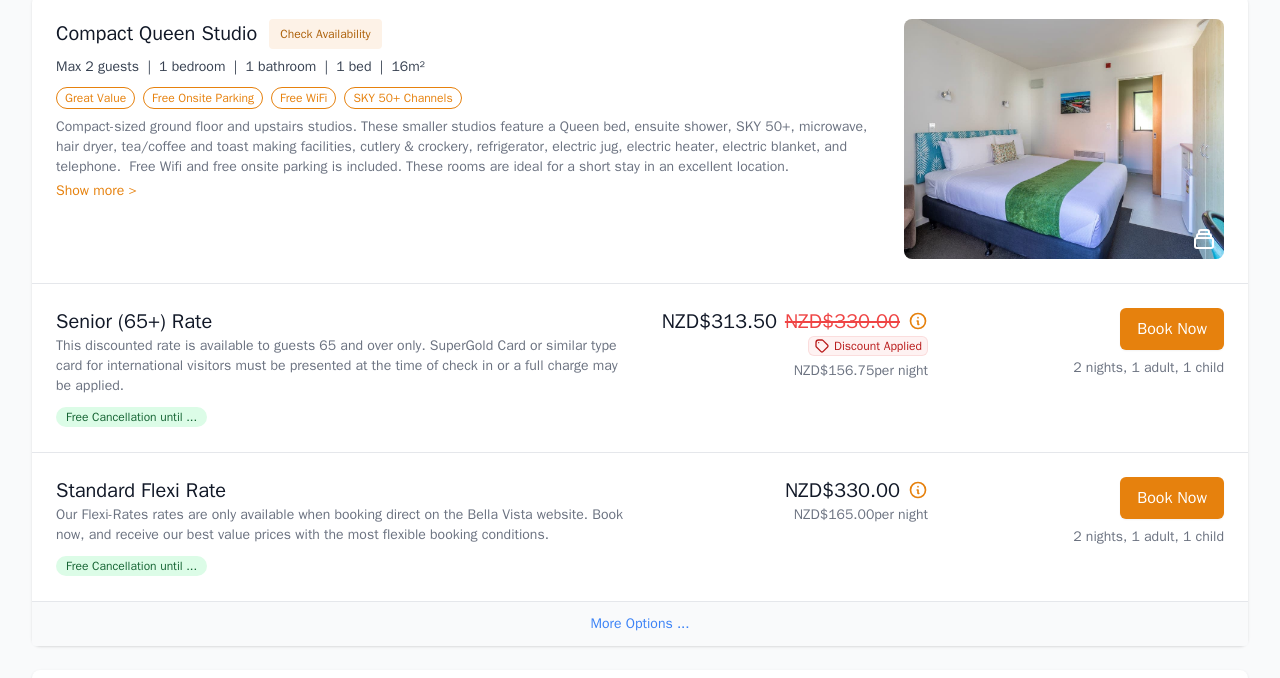 scroll, scrollTop: 269, scrollLeft: 0, axis: vertical 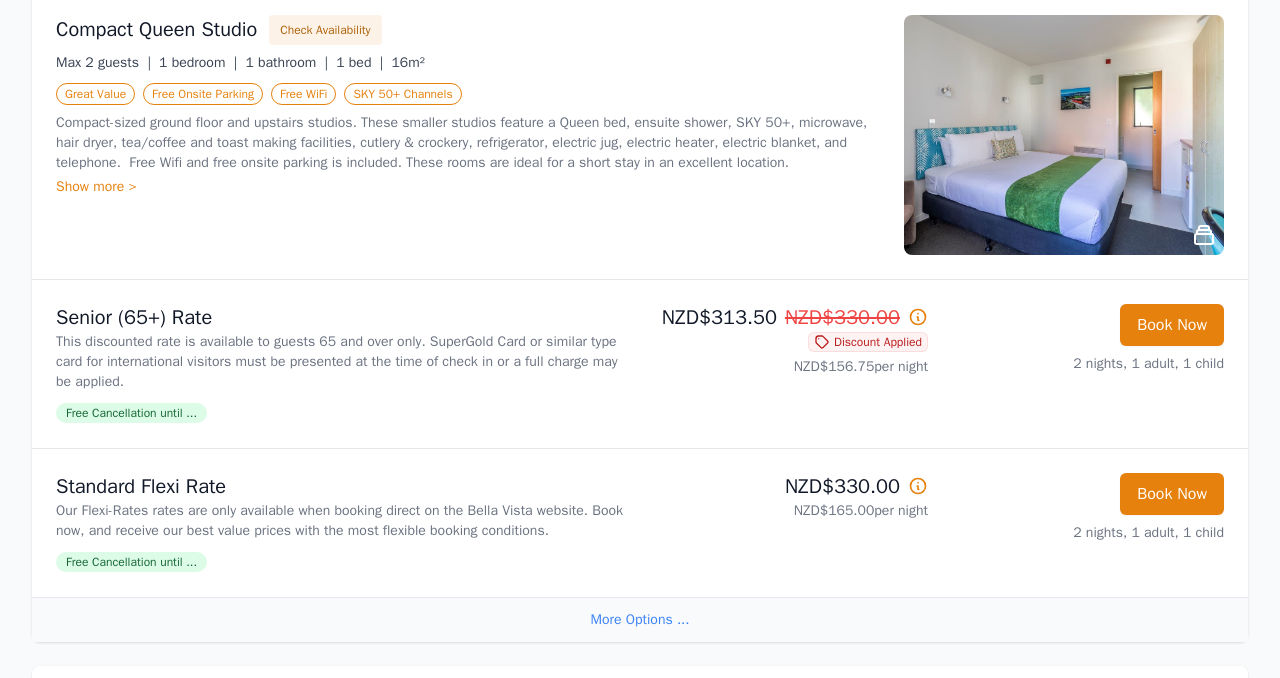 click on "More Options ..." at bounding box center (640, 619) 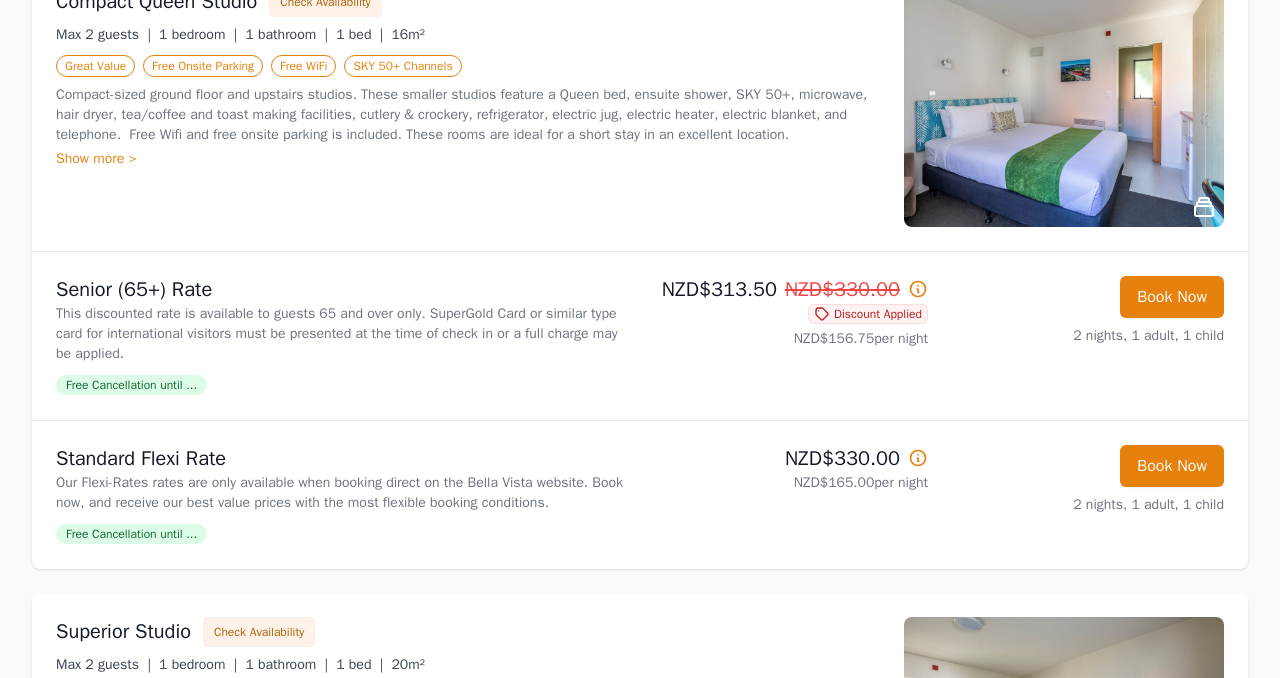 scroll, scrollTop: 296, scrollLeft: 0, axis: vertical 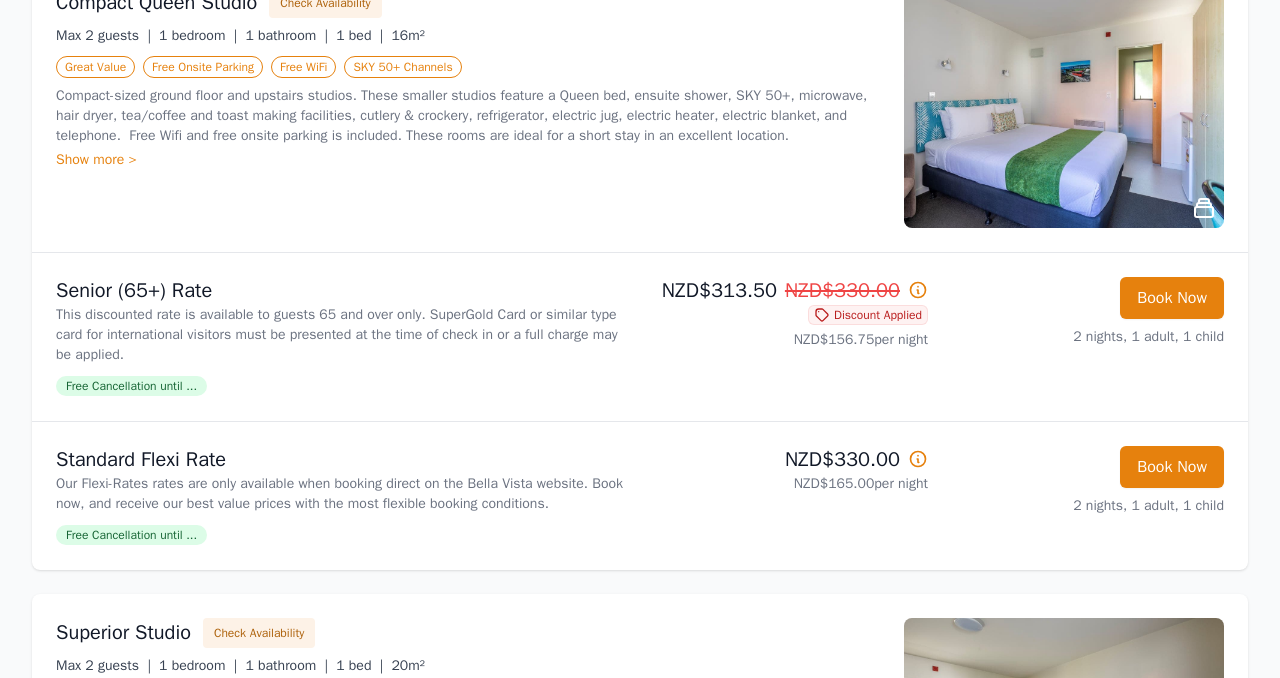 click at bounding box center (1064, 108) 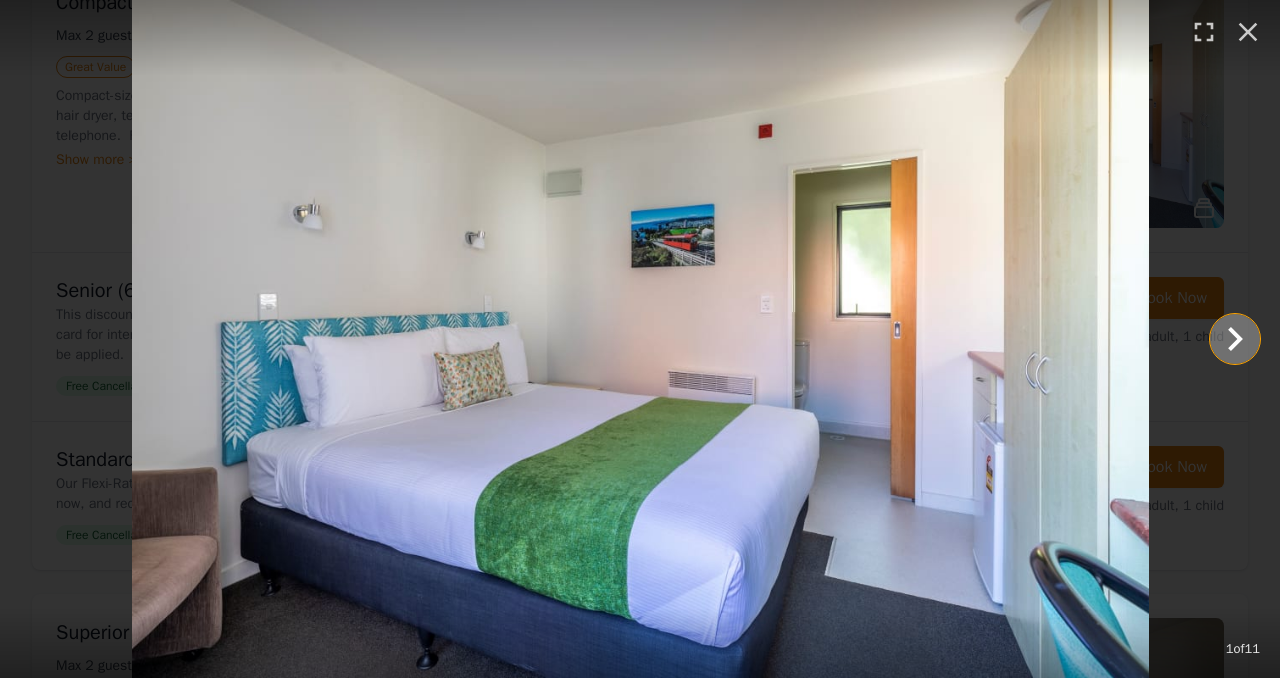 click 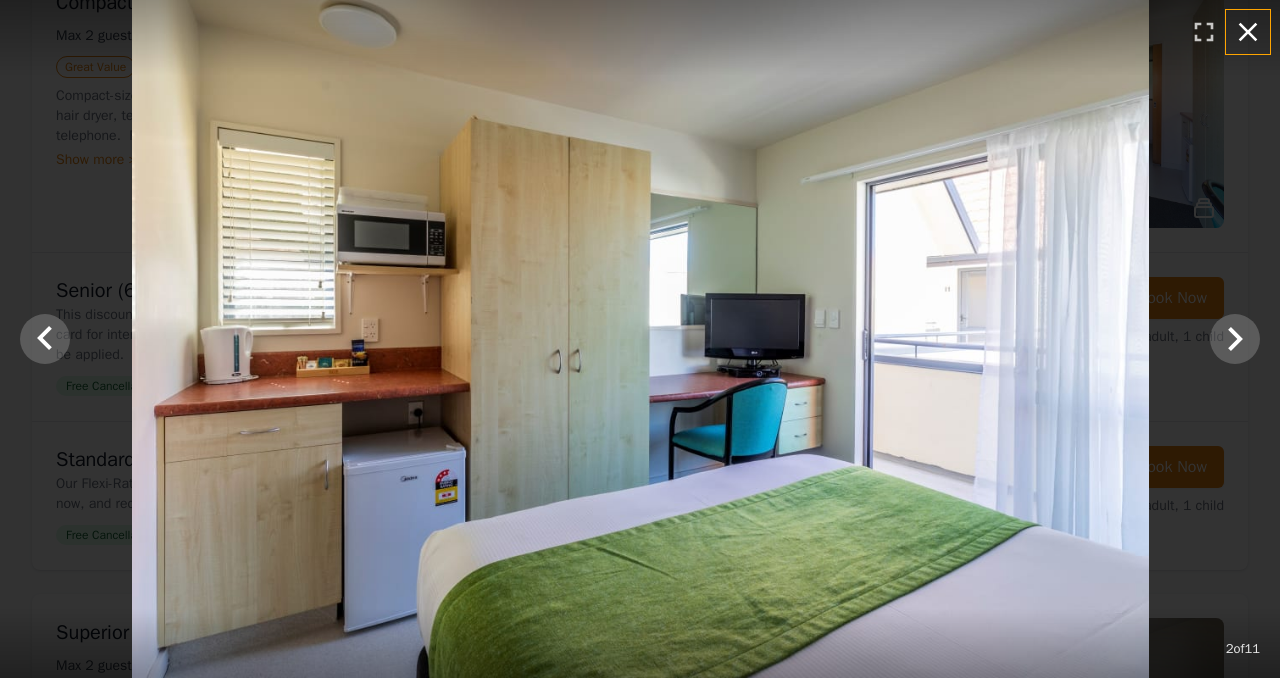 click 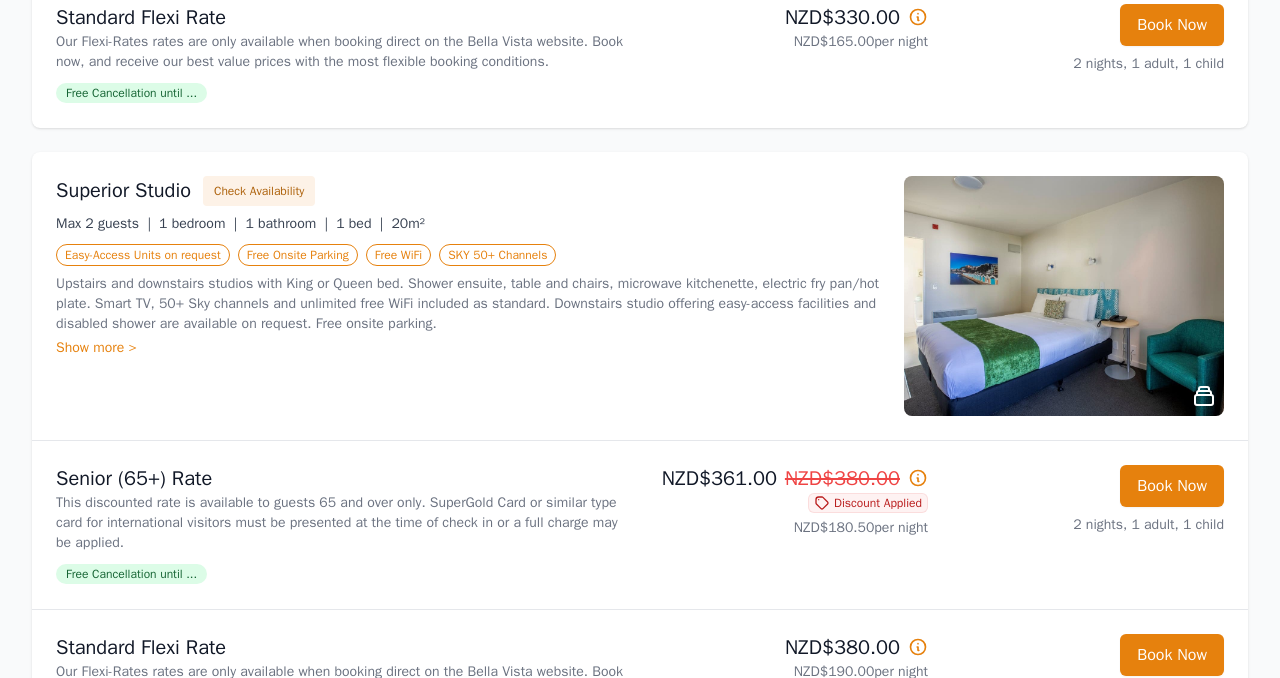 scroll, scrollTop: 739, scrollLeft: 0, axis: vertical 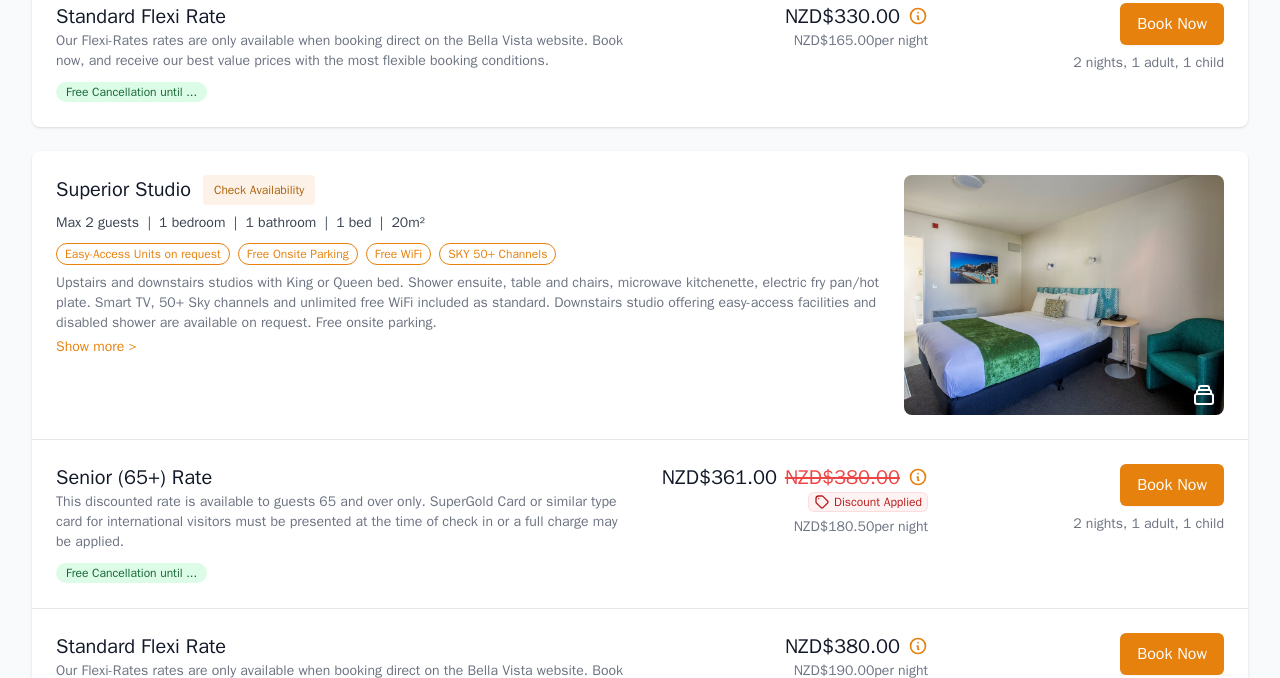 click at bounding box center [1064, 295] 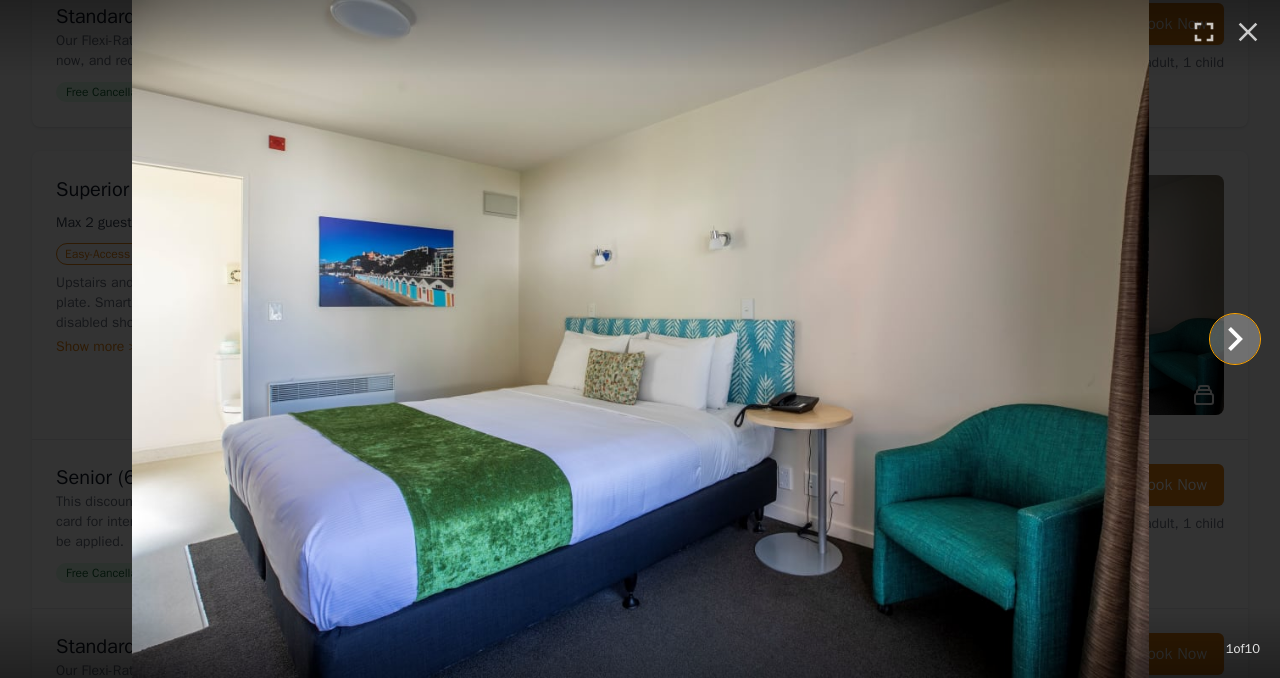 click 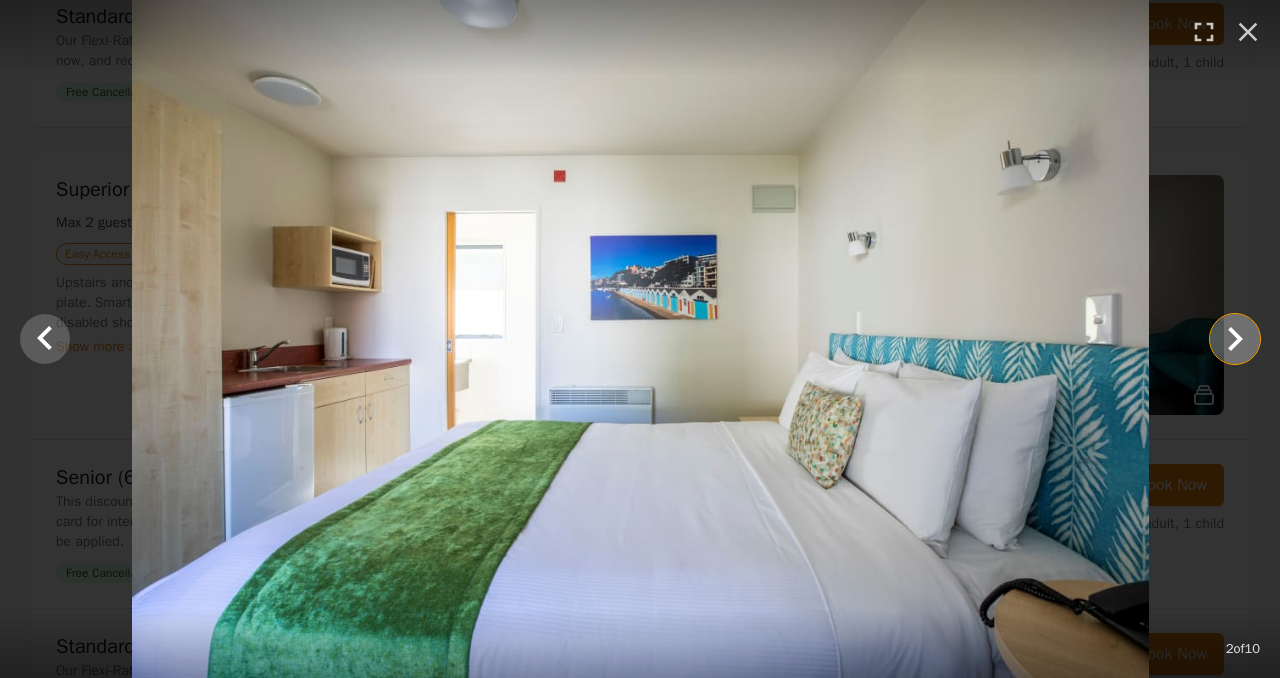 click 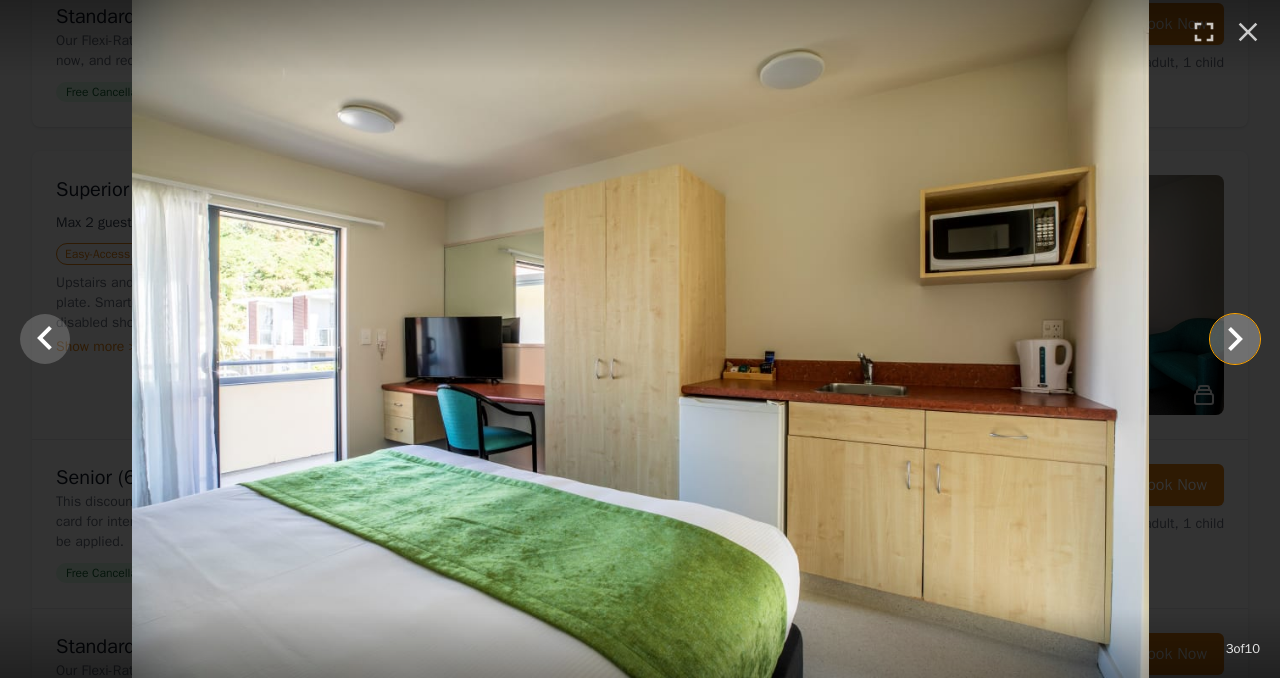 click 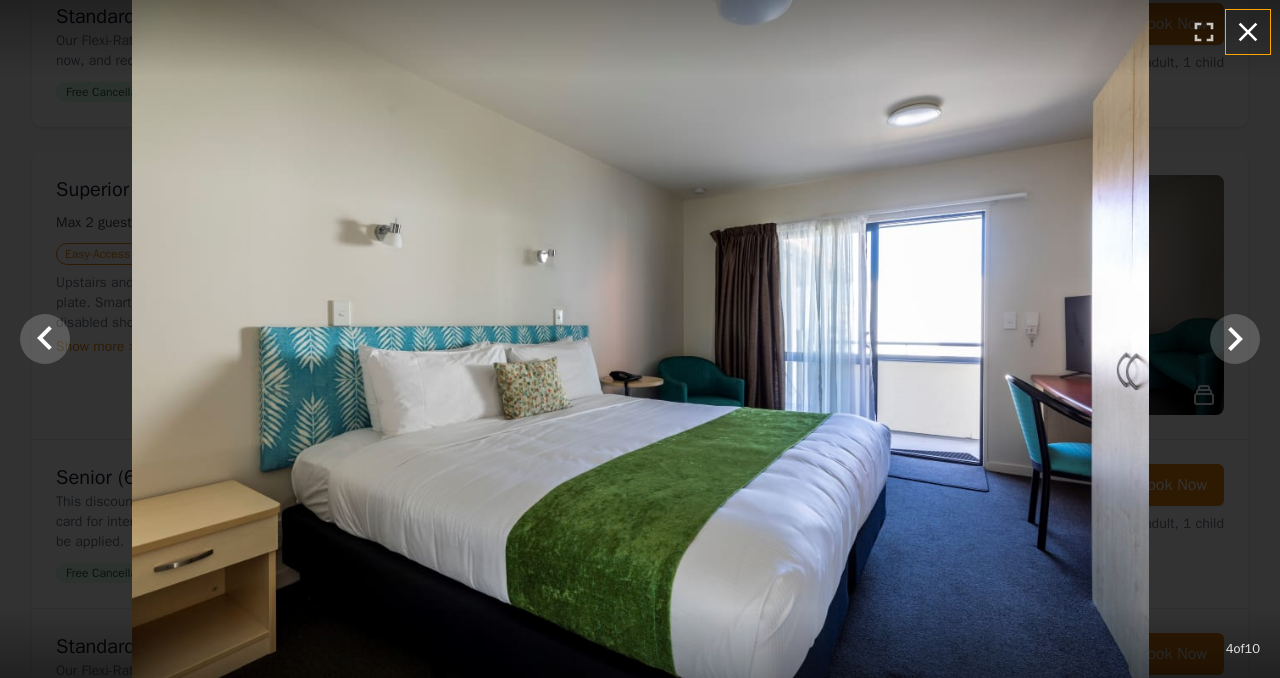 click 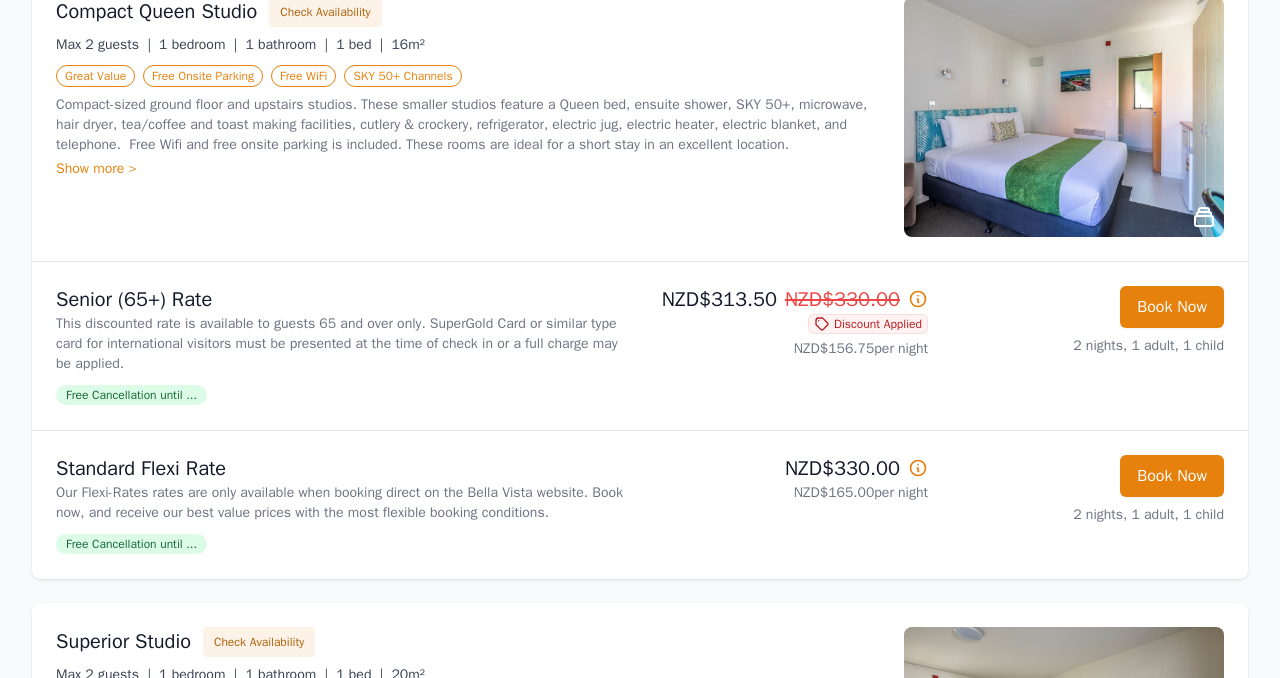 scroll, scrollTop: 282, scrollLeft: 0, axis: vertical 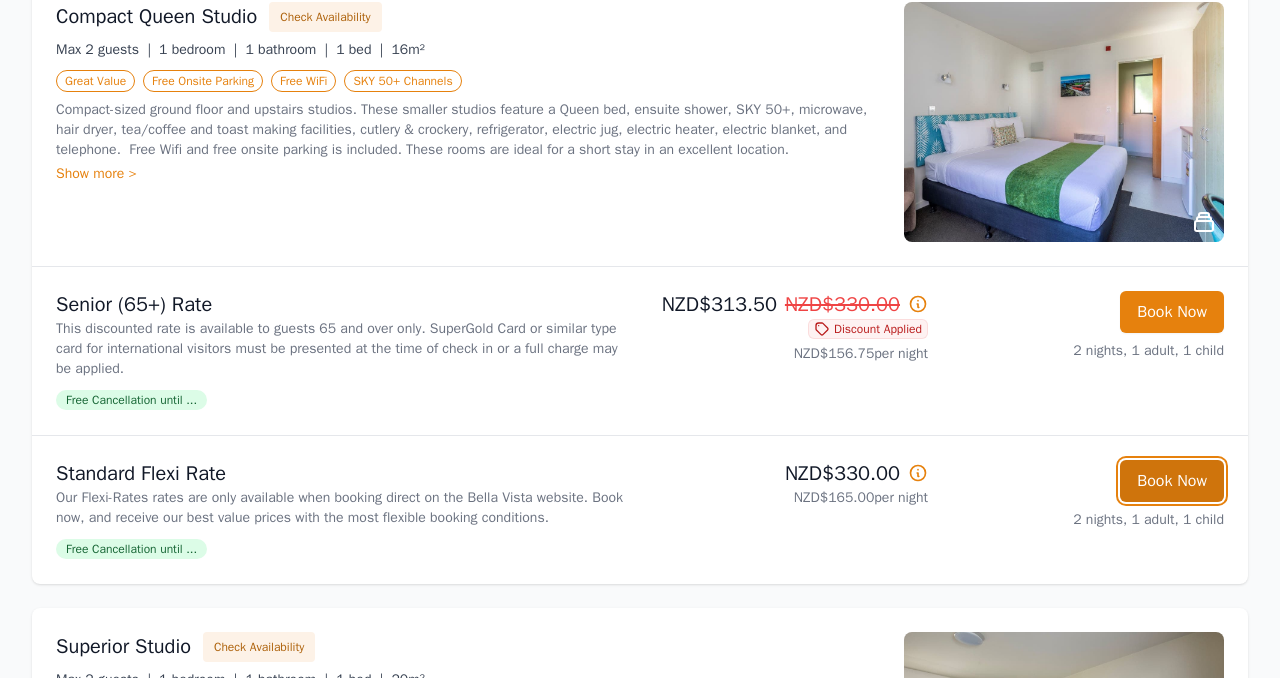 click on "Book Now" at bounding box center [1172, 481] 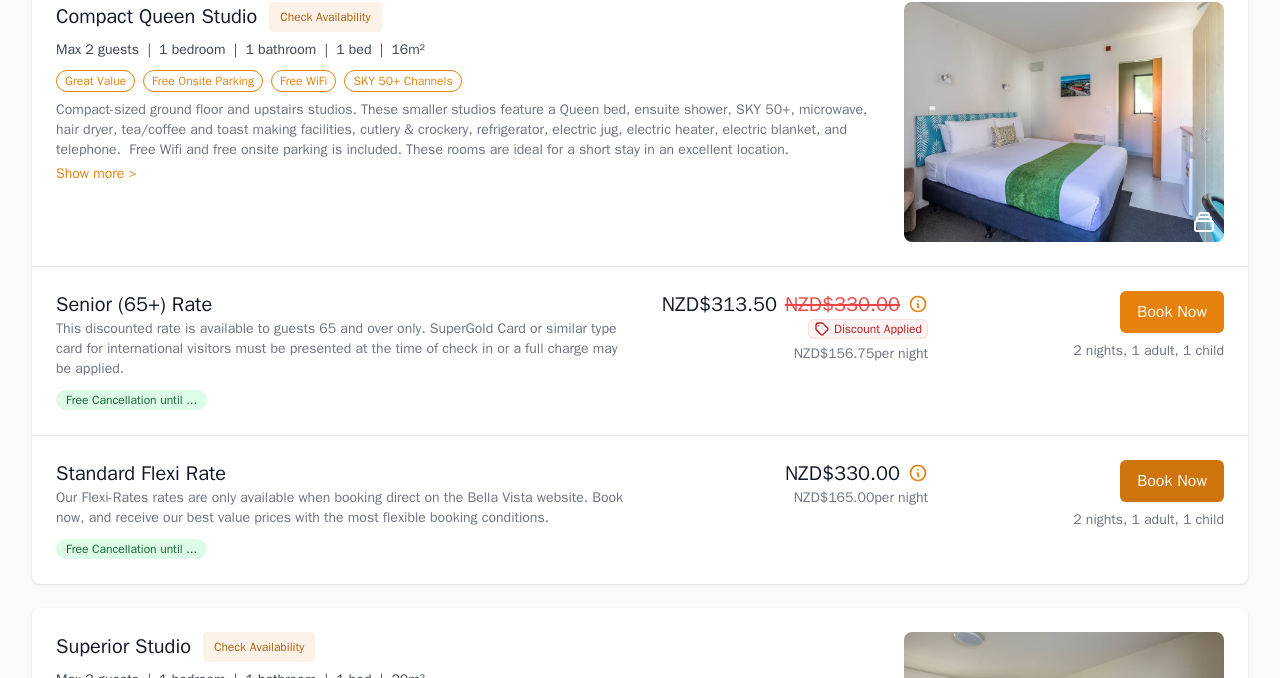 select on "**" 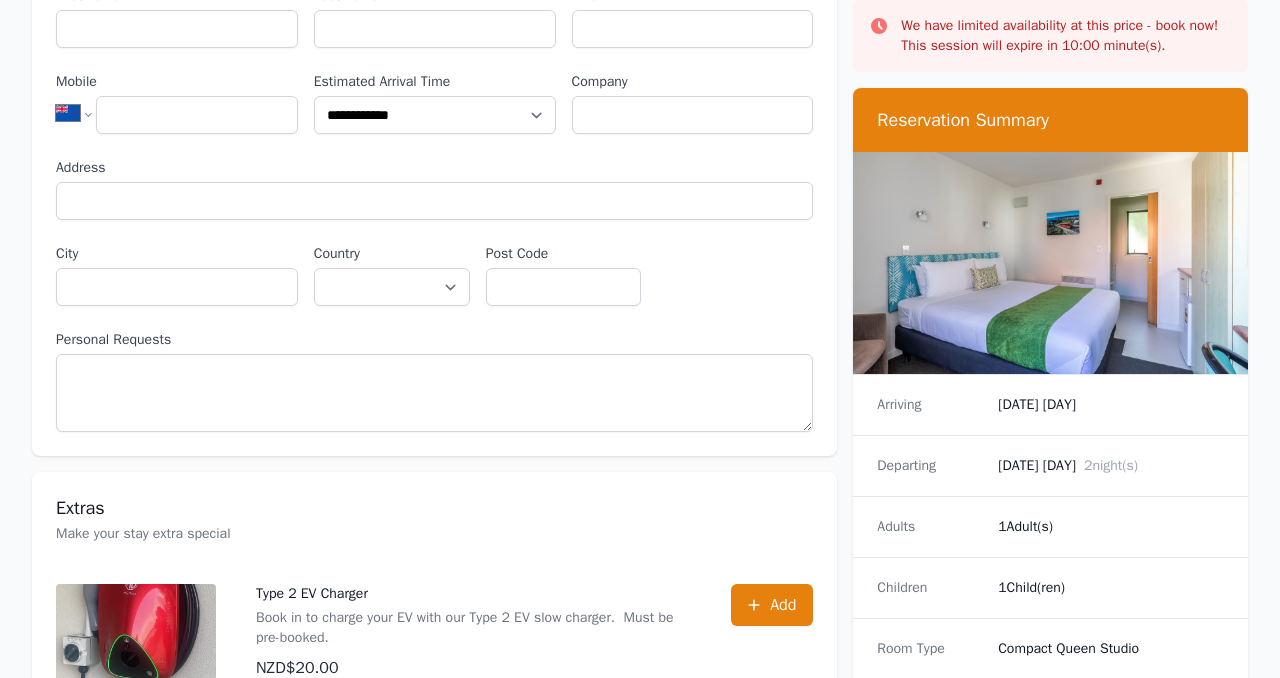 scroll, scrollTop: 0, scrollLeft: 0, axis: both 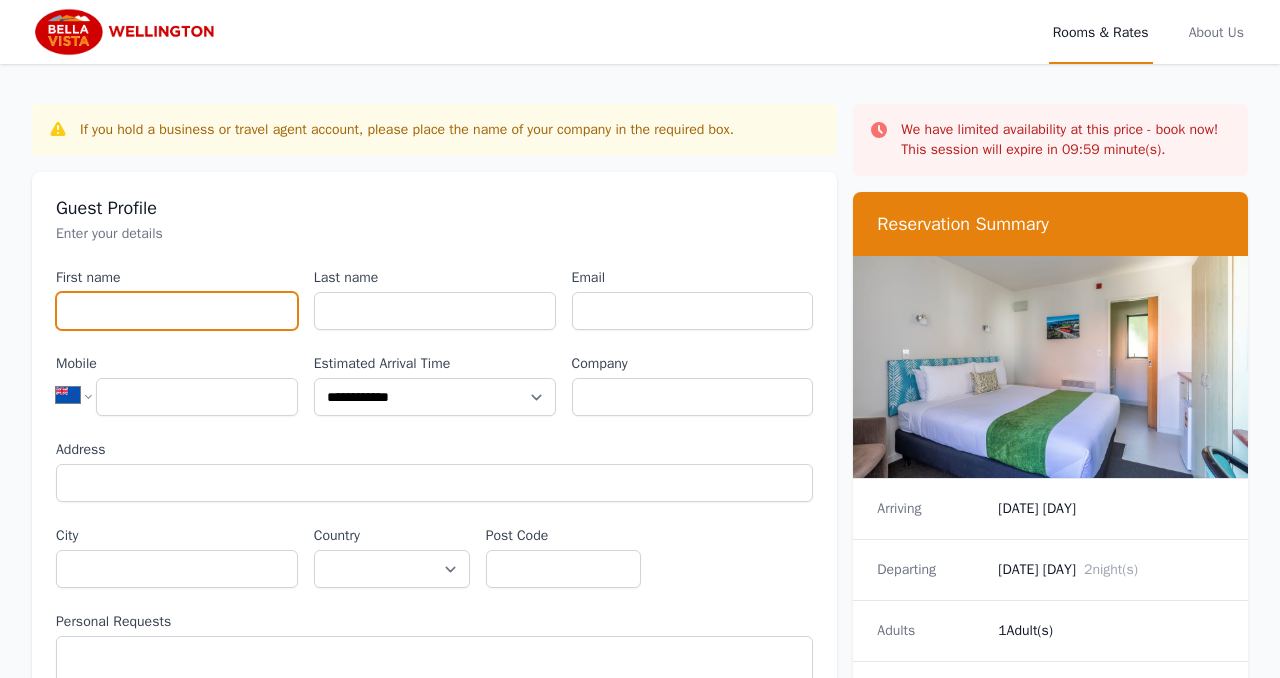 click on "First name" at bounding box center [177, 311] 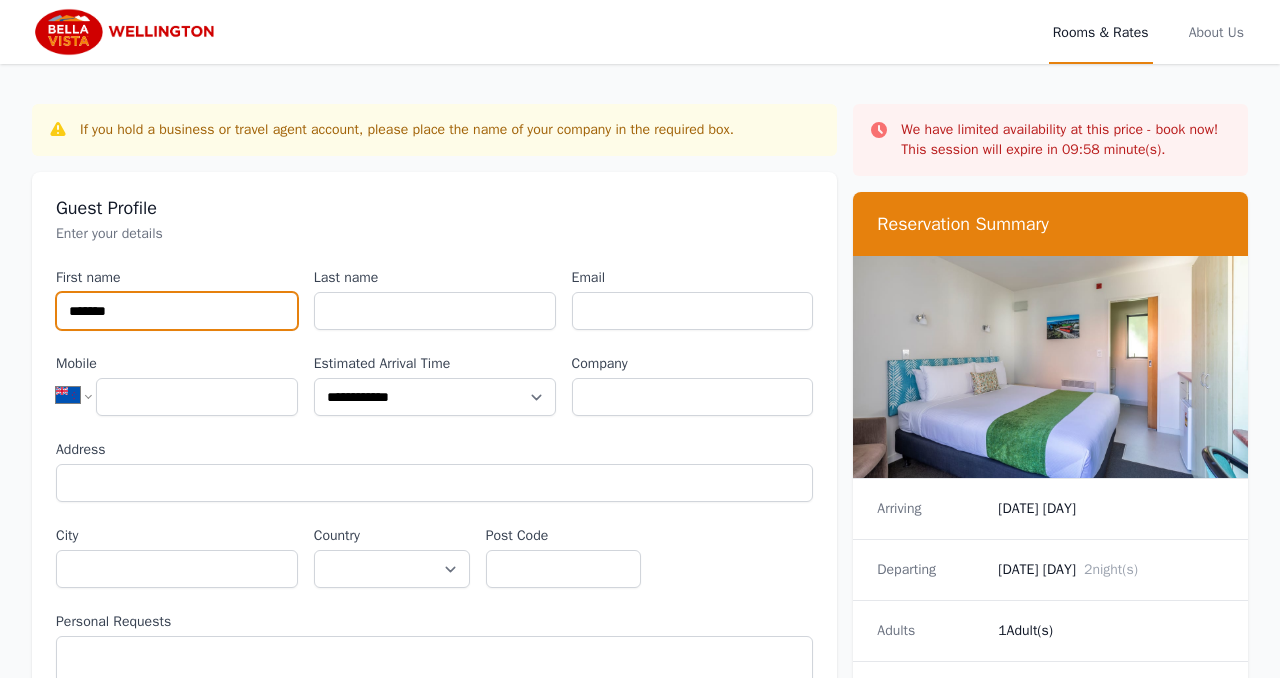 type on "*******" 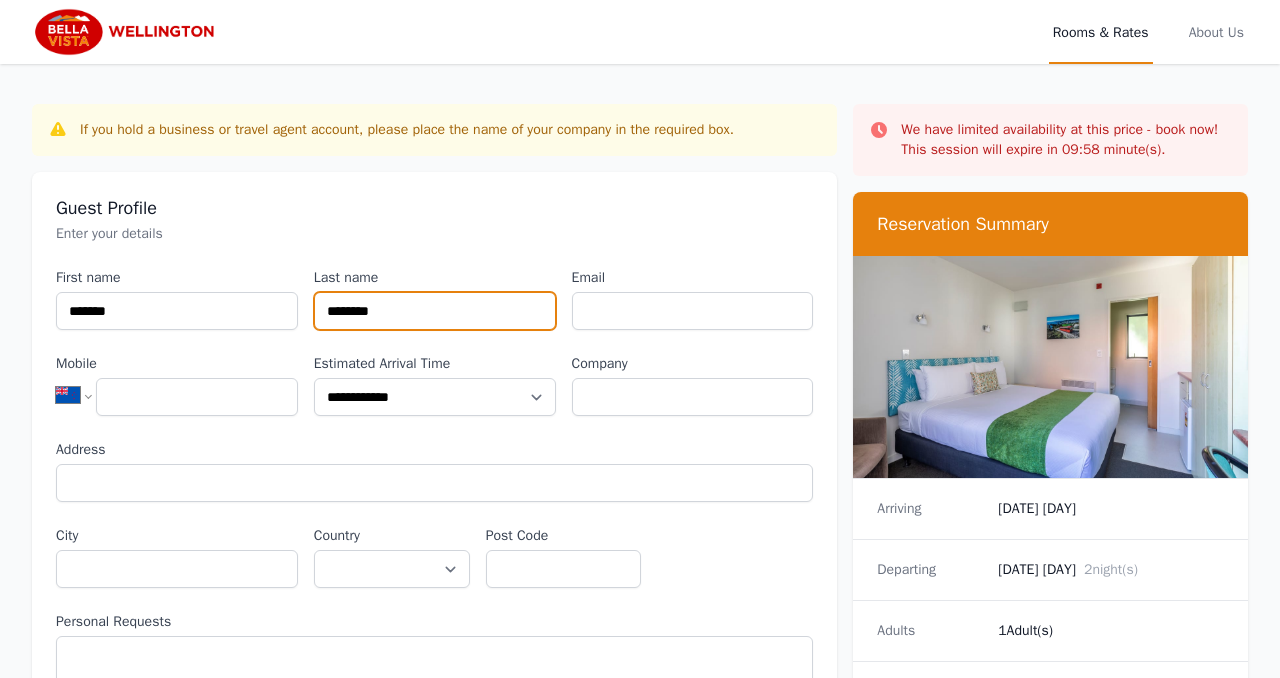 type on "********" 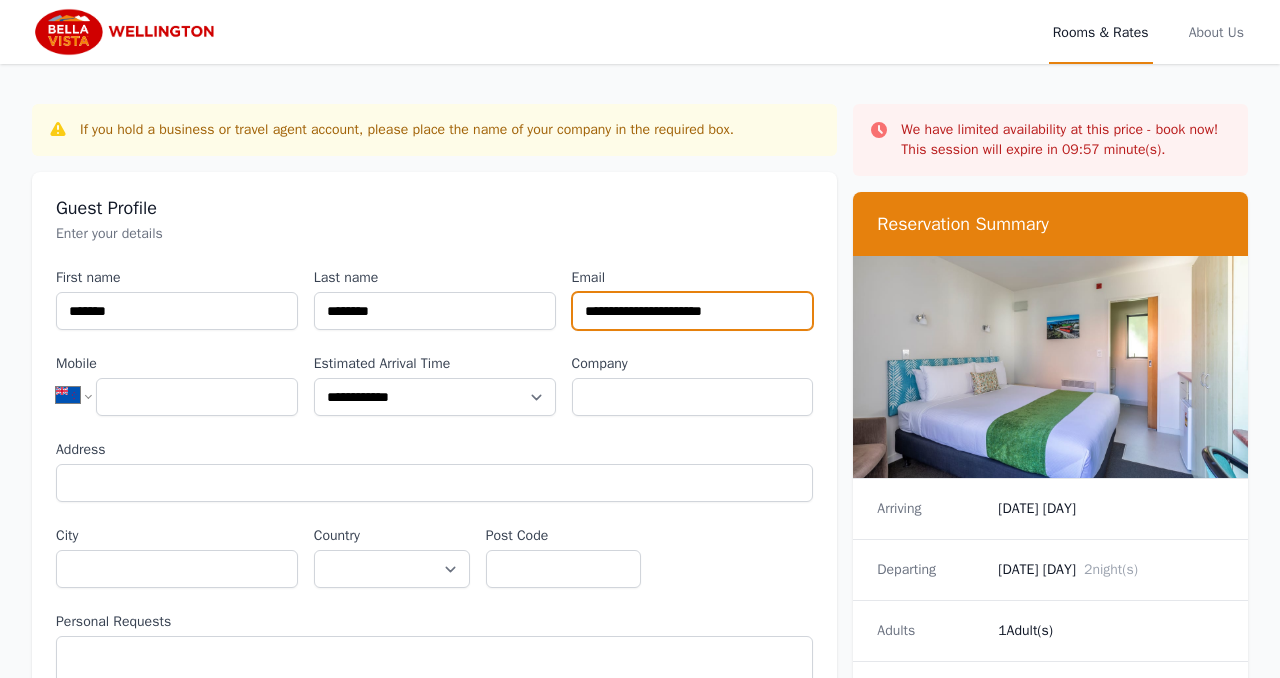 type on "**********" 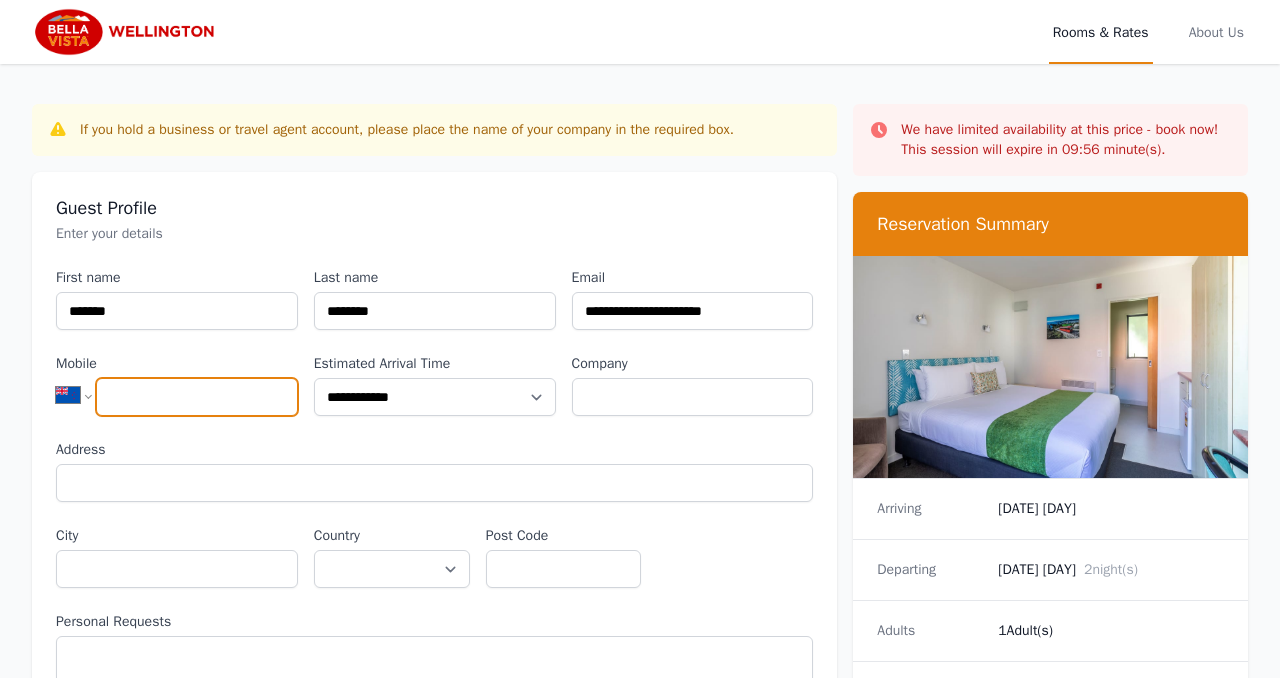 click on "Mobile" at bounding box center (197, 397) 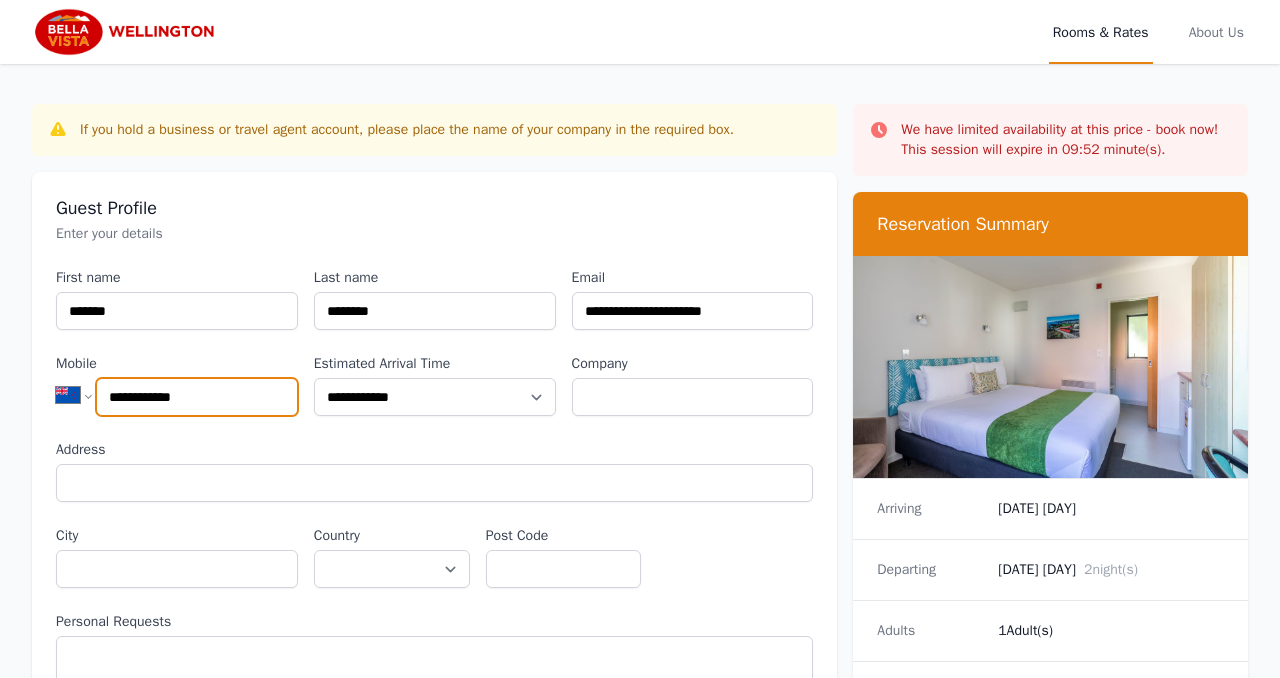 type on "**********" 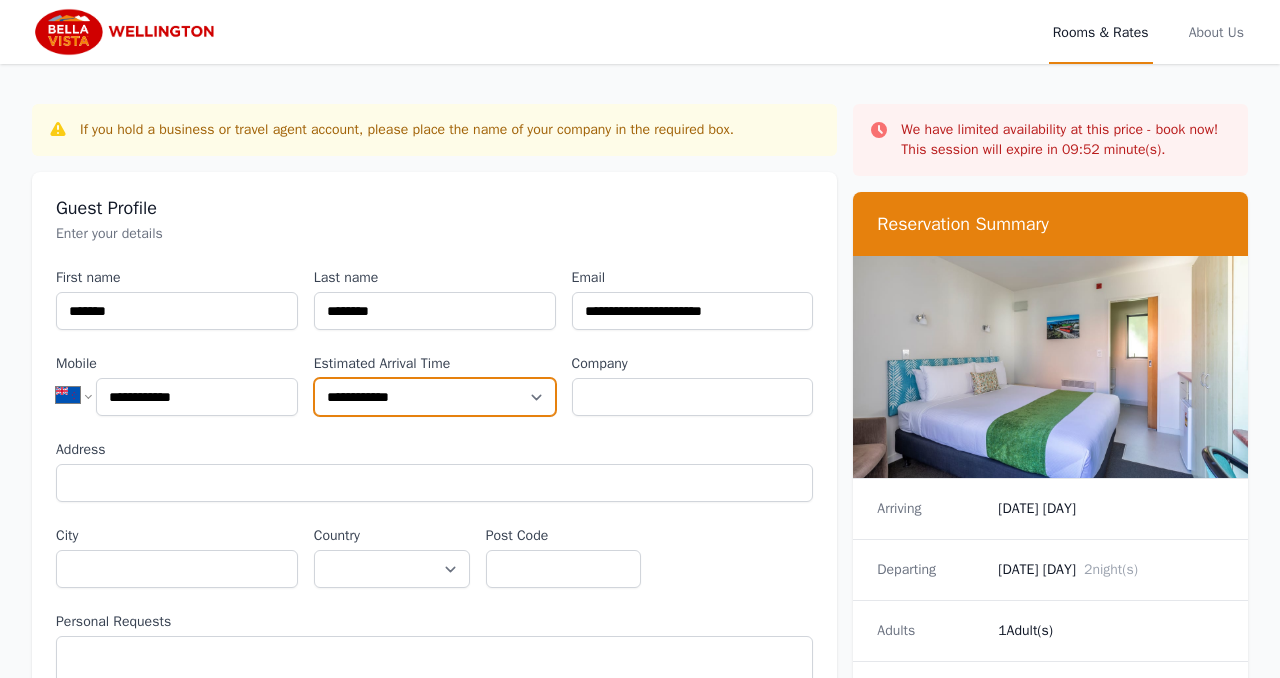 click on "**********" at bounding box center (435, 397) 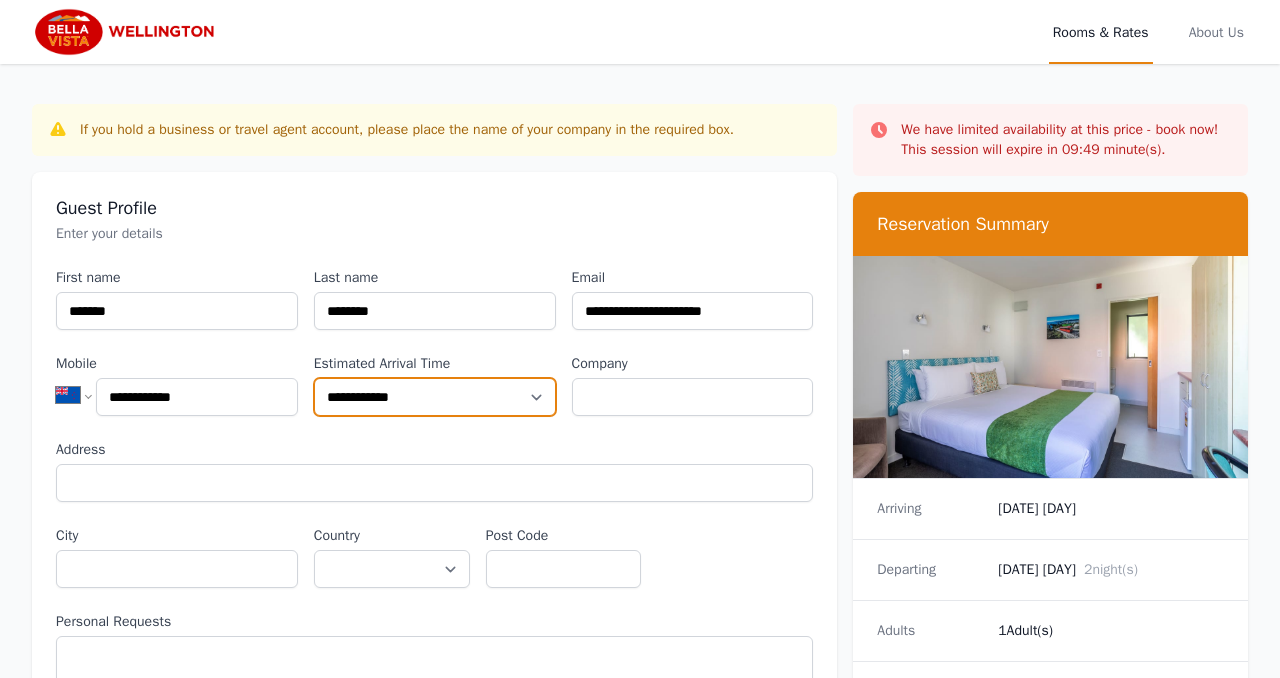 select on "**********" 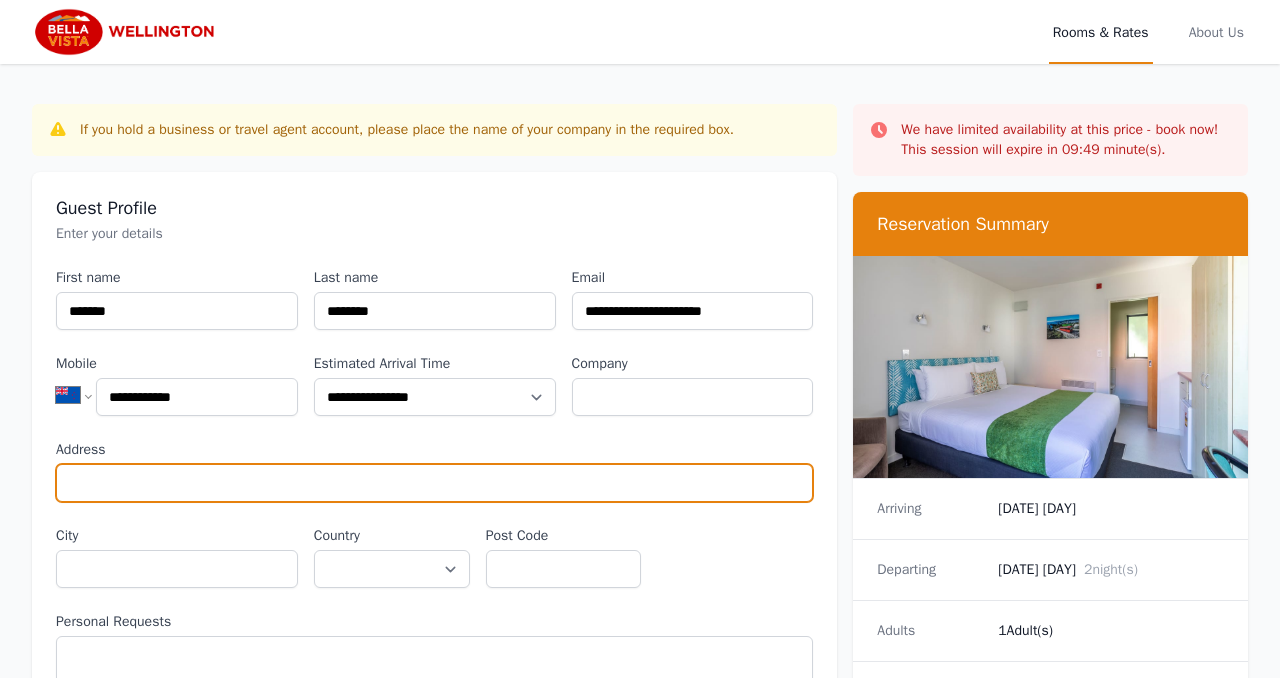 click on "Address" at bounding box center (434, 483) 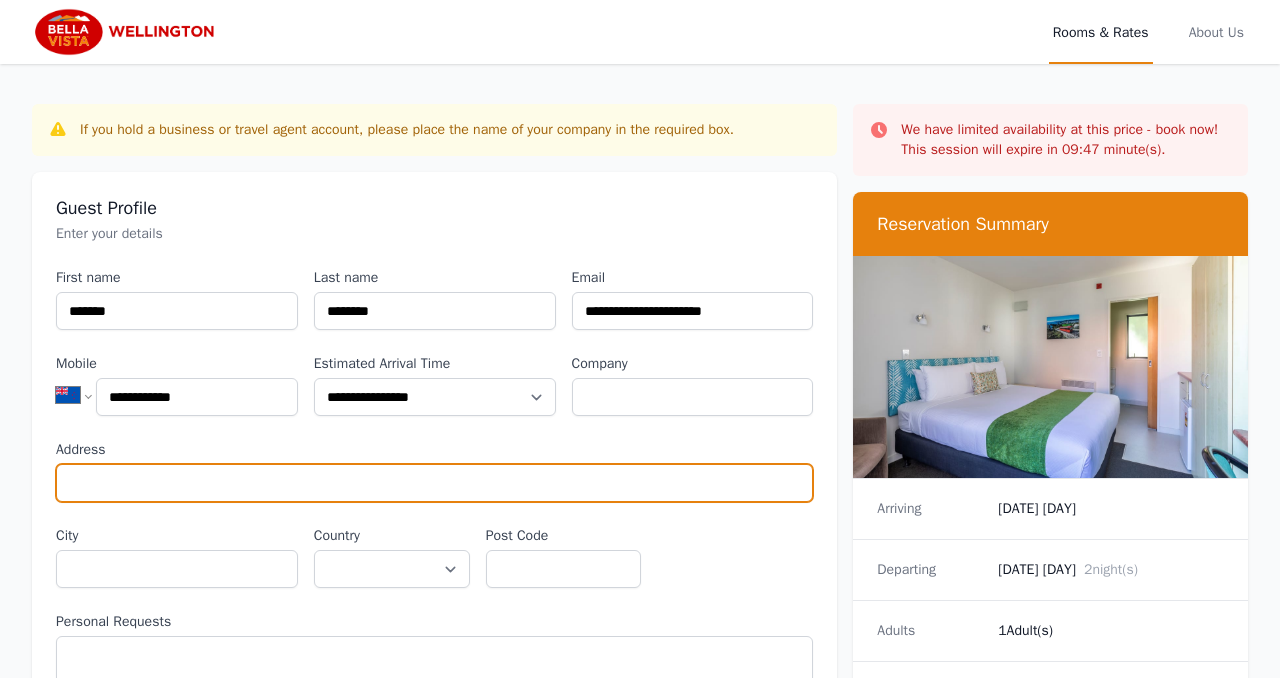 type on "**********" 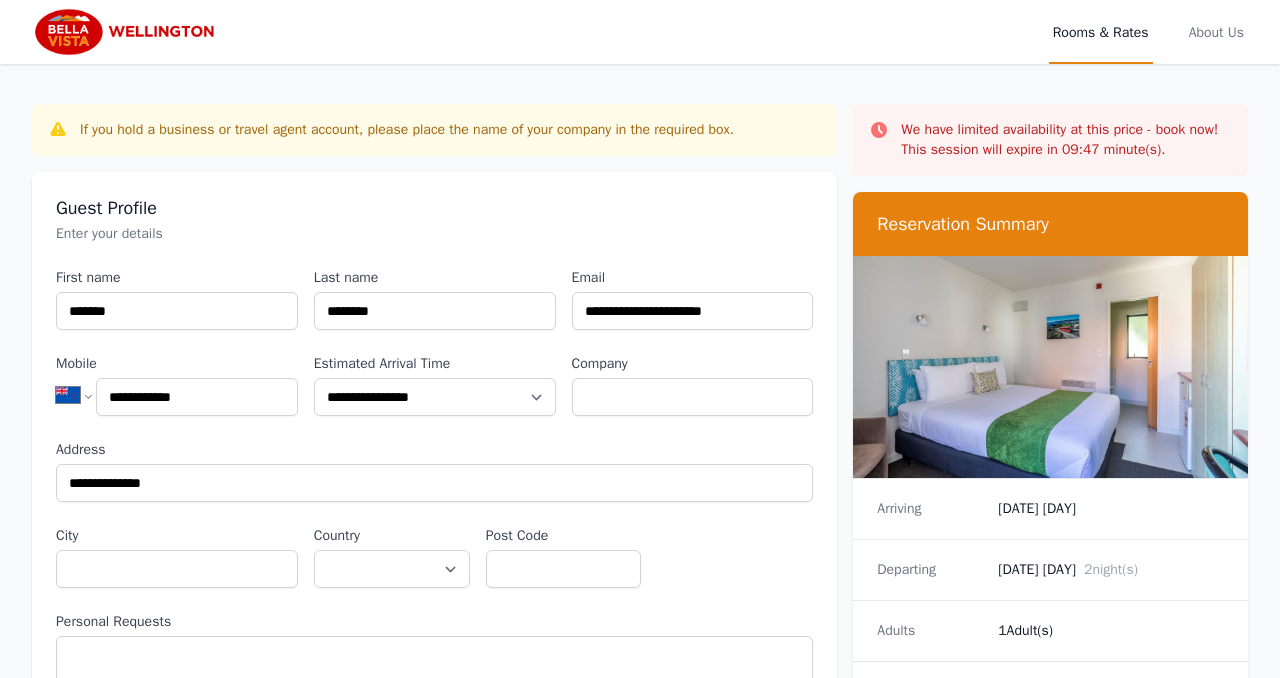 select on "**********" 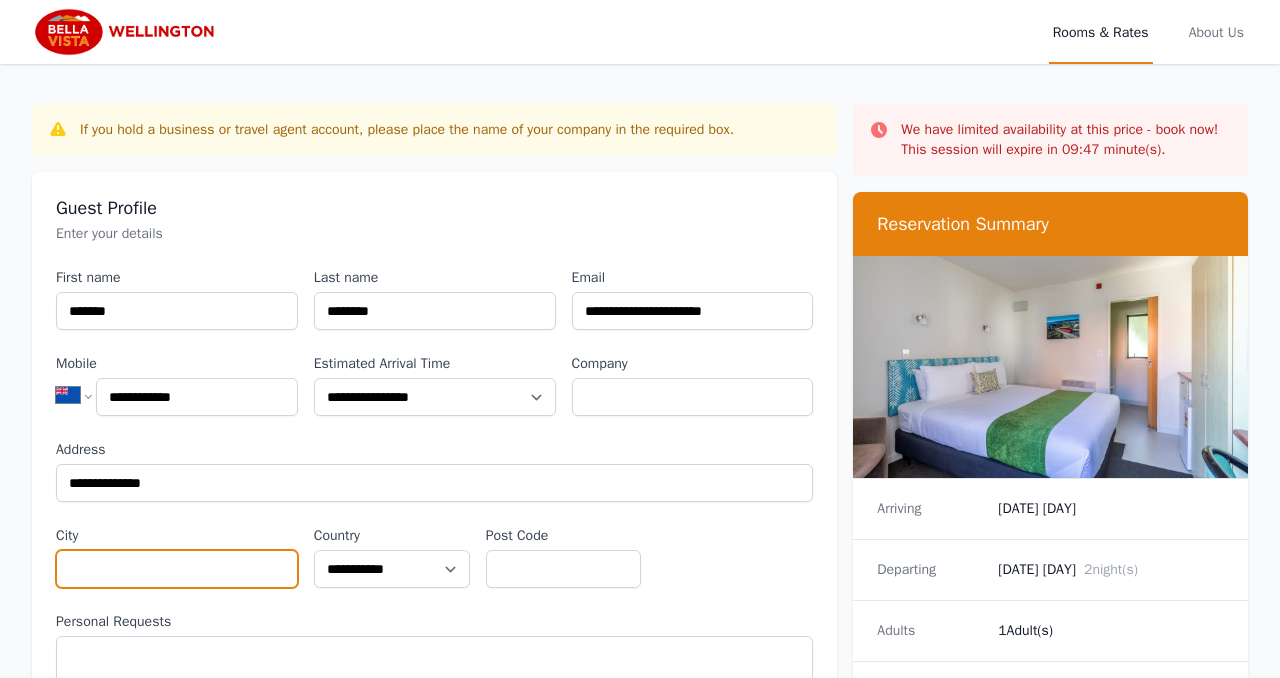 click on "City" at bounding box center (177, 569) 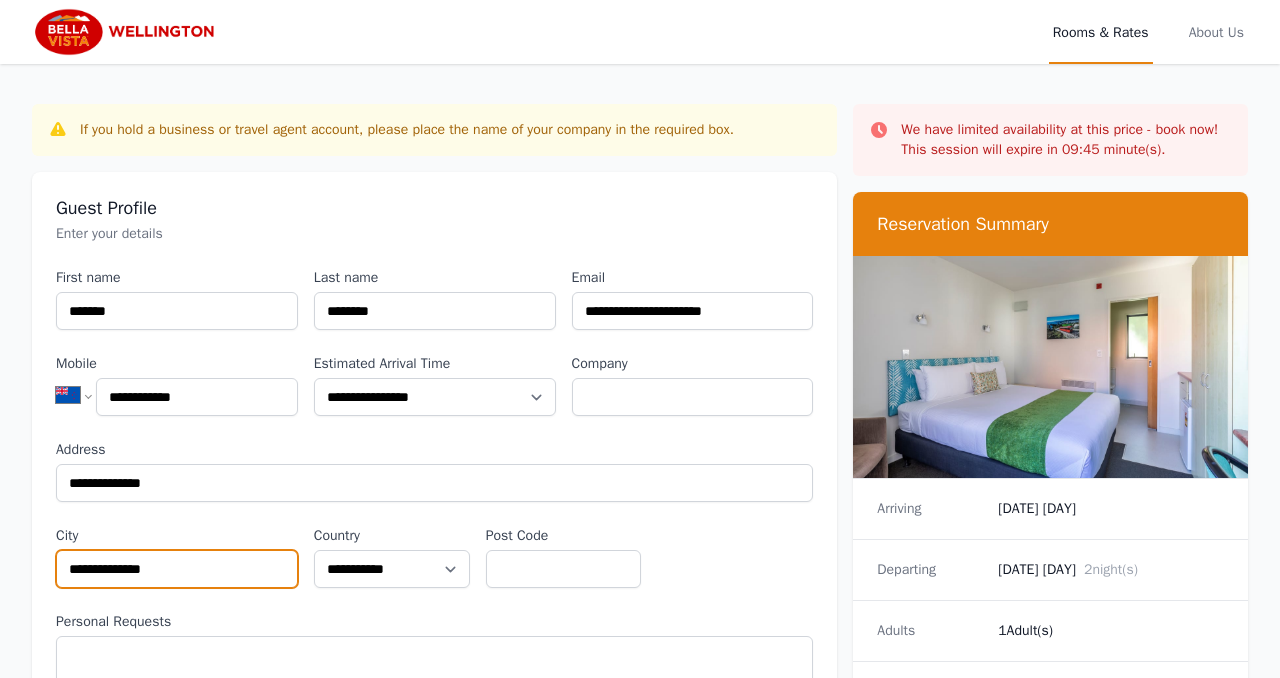 type on "**********" 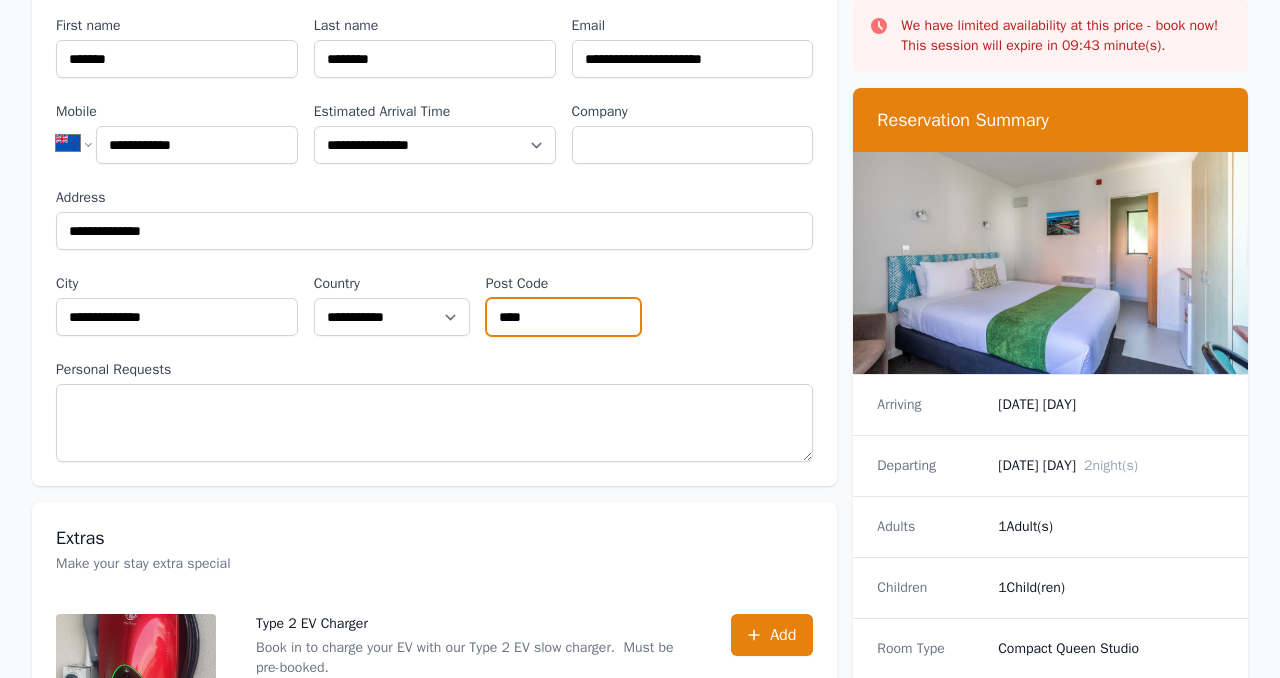 scroll, scrollTop: 268, scrollLeft: 0, axis: vertical 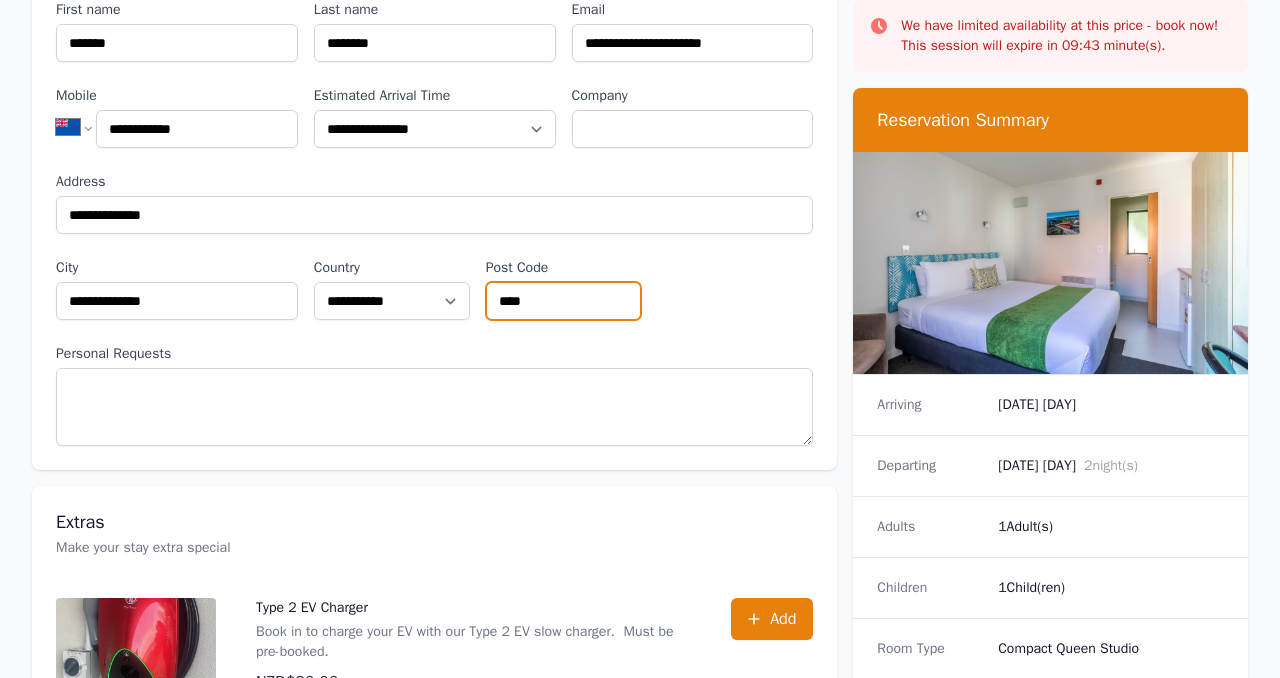 type on "****" 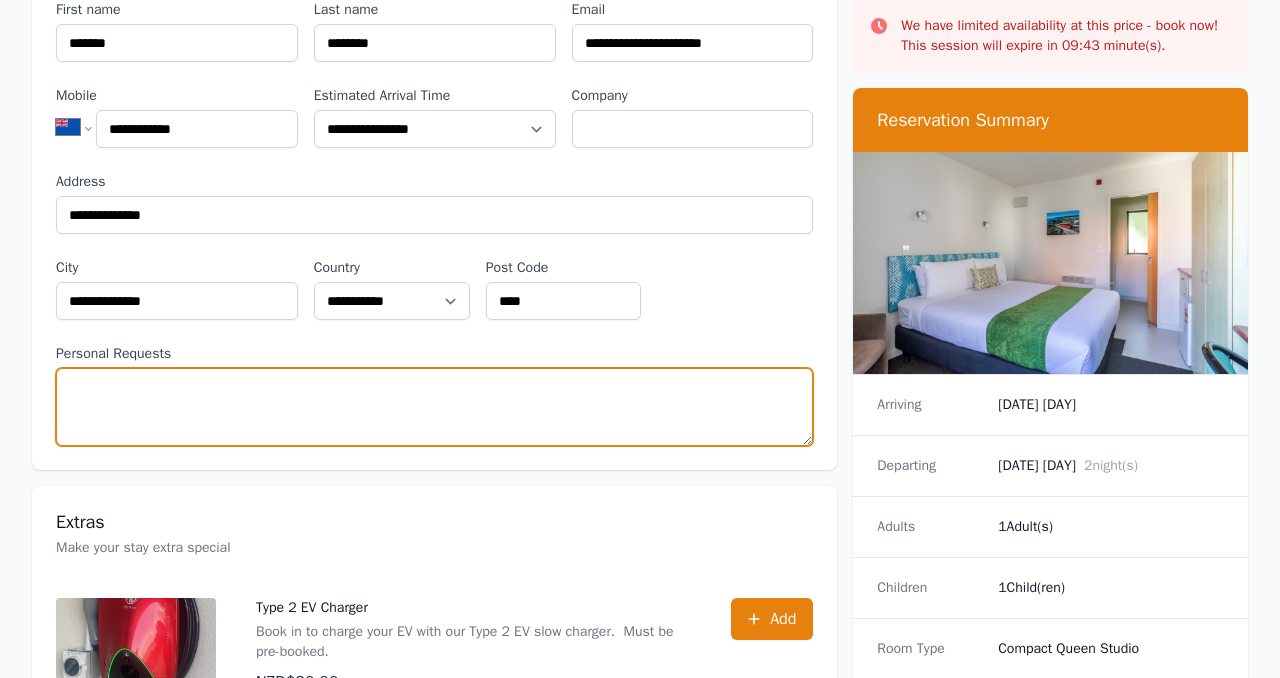 click on "Personal Requests" at bounding box center (434, 407) 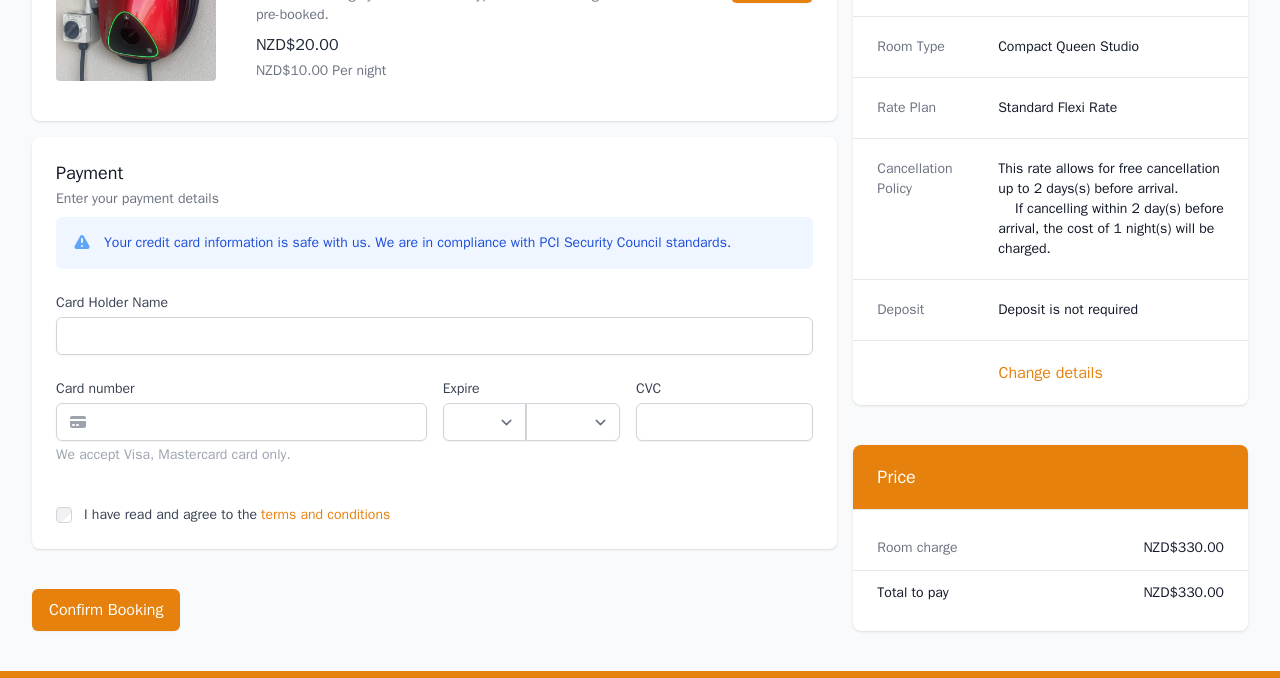 scroll, scrollTop: 908, scrollLeft: 0, axis: vertical 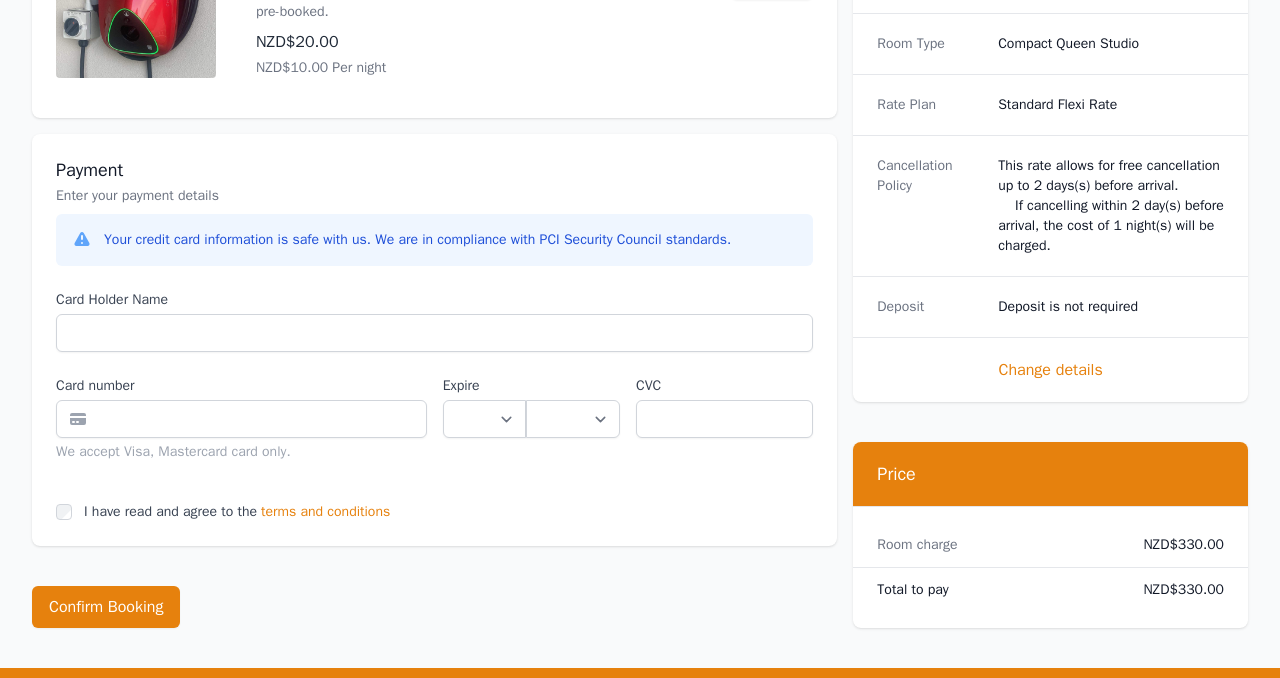 type on "**********" 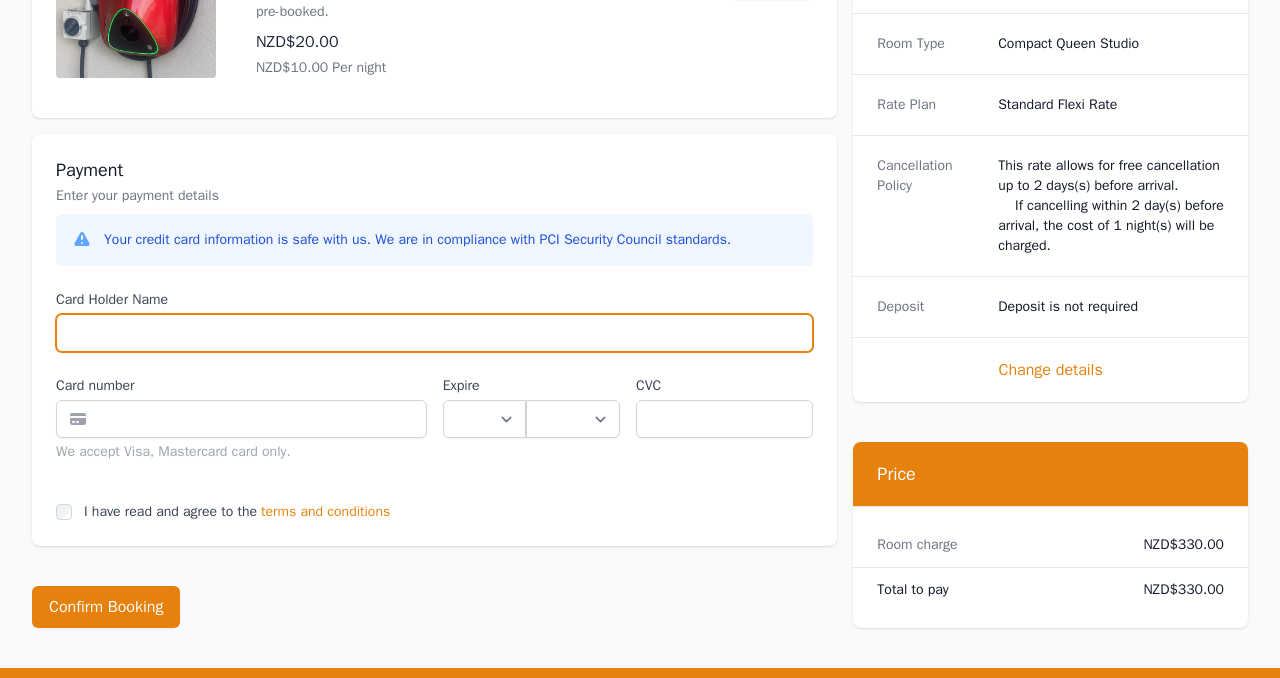 click on "Card Holder Name" at bounding box center (434, 333) 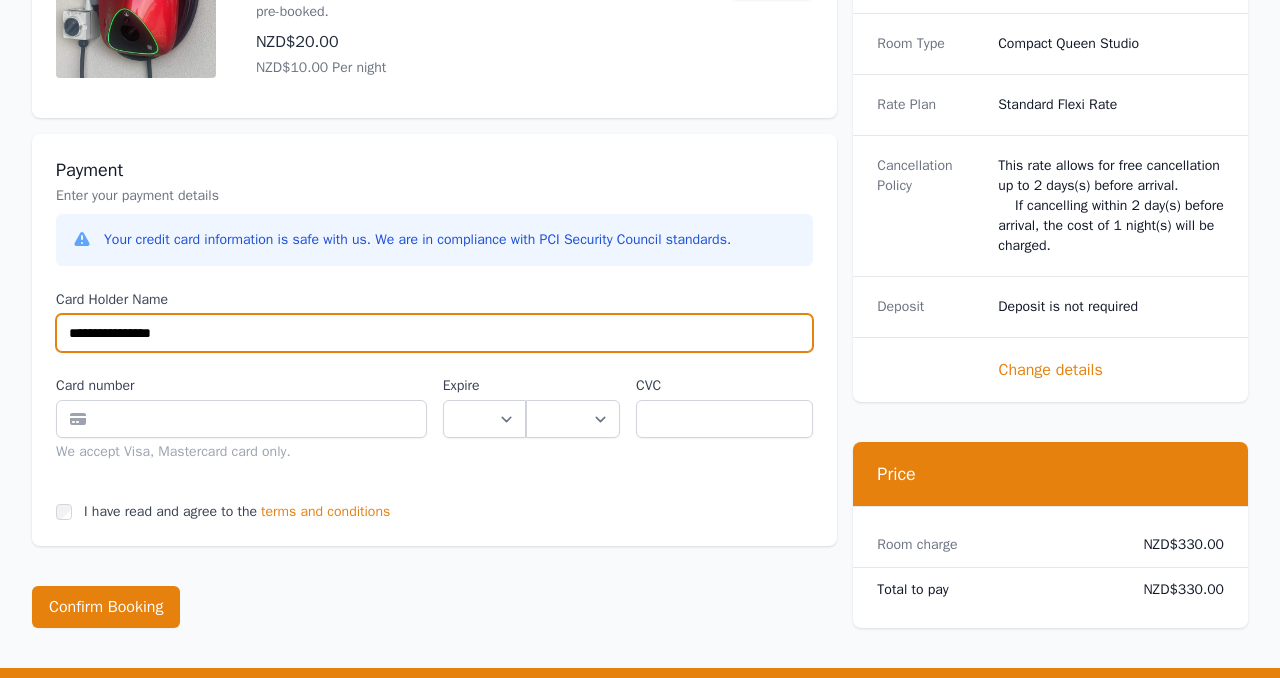 type on "**********" 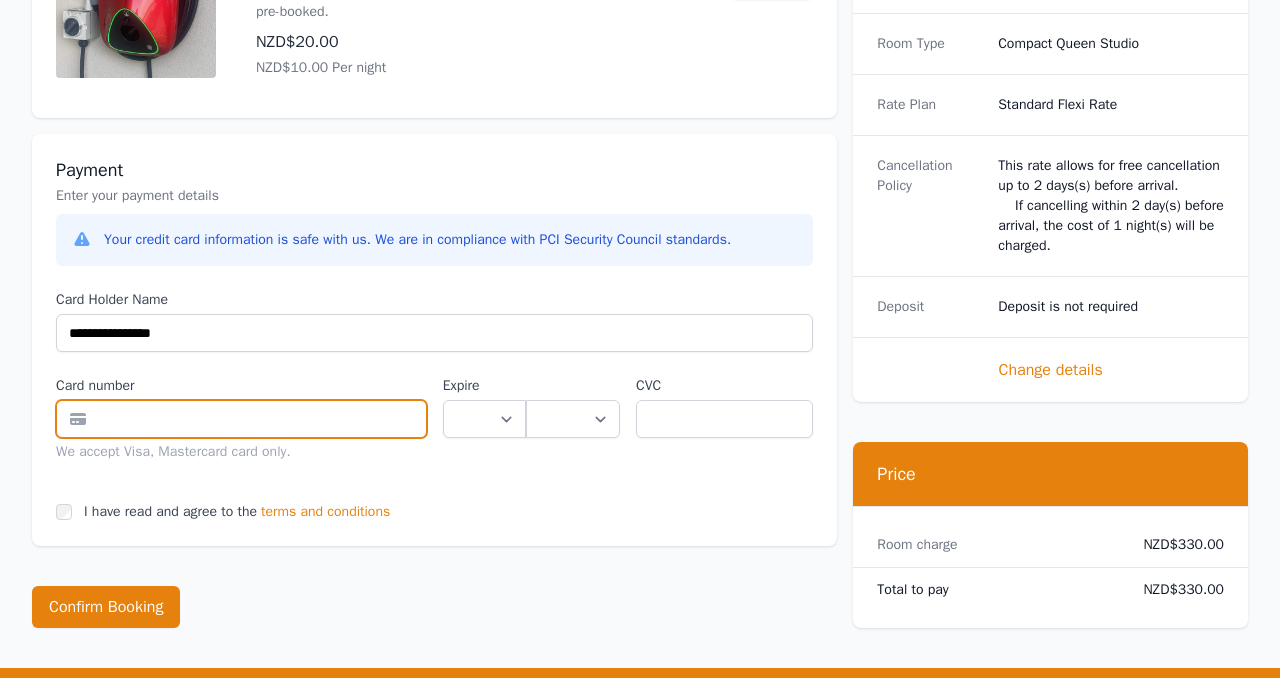 click at bounding box center [241, 419] 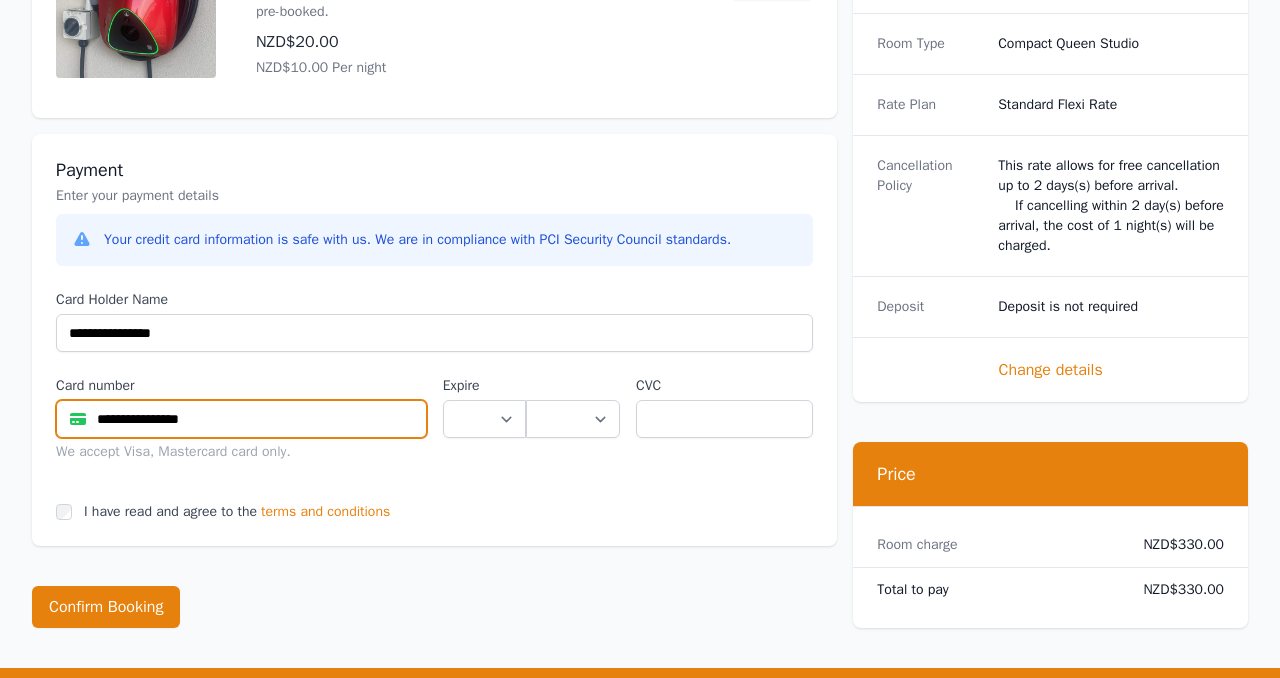 type on "**********" 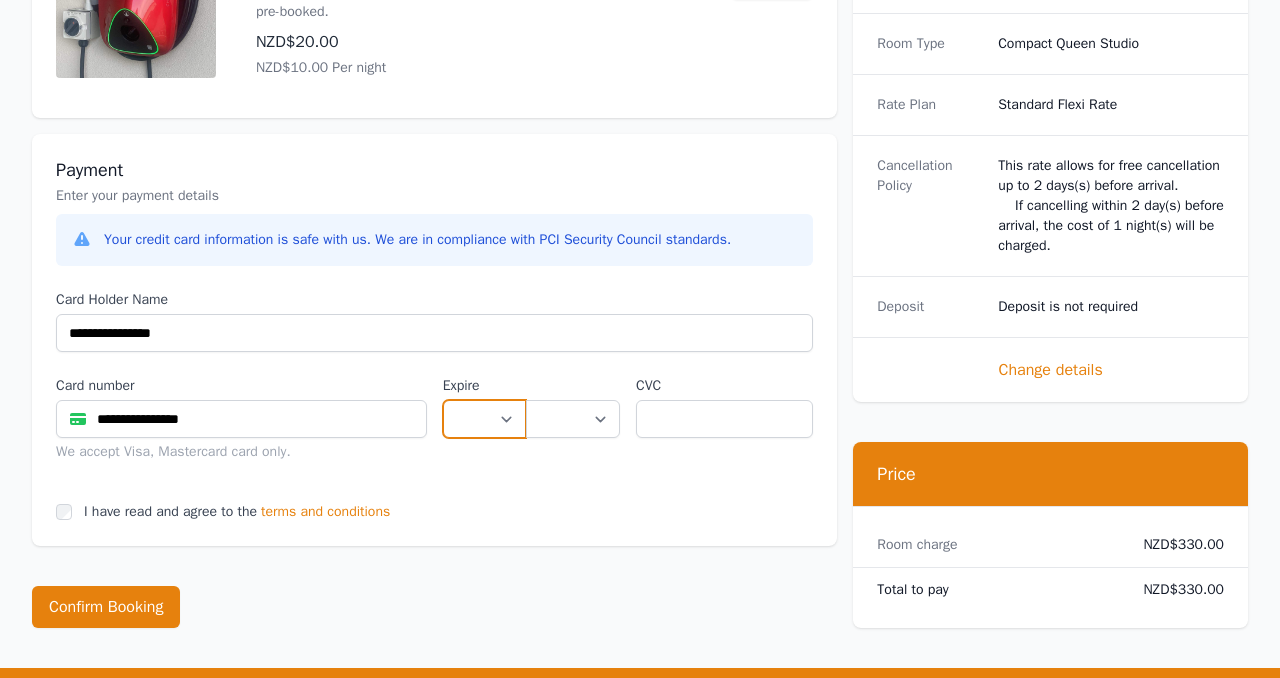 click on "** ** ** ** ** ** ** ** ** ** ** **" at bounding box center [484, 419] 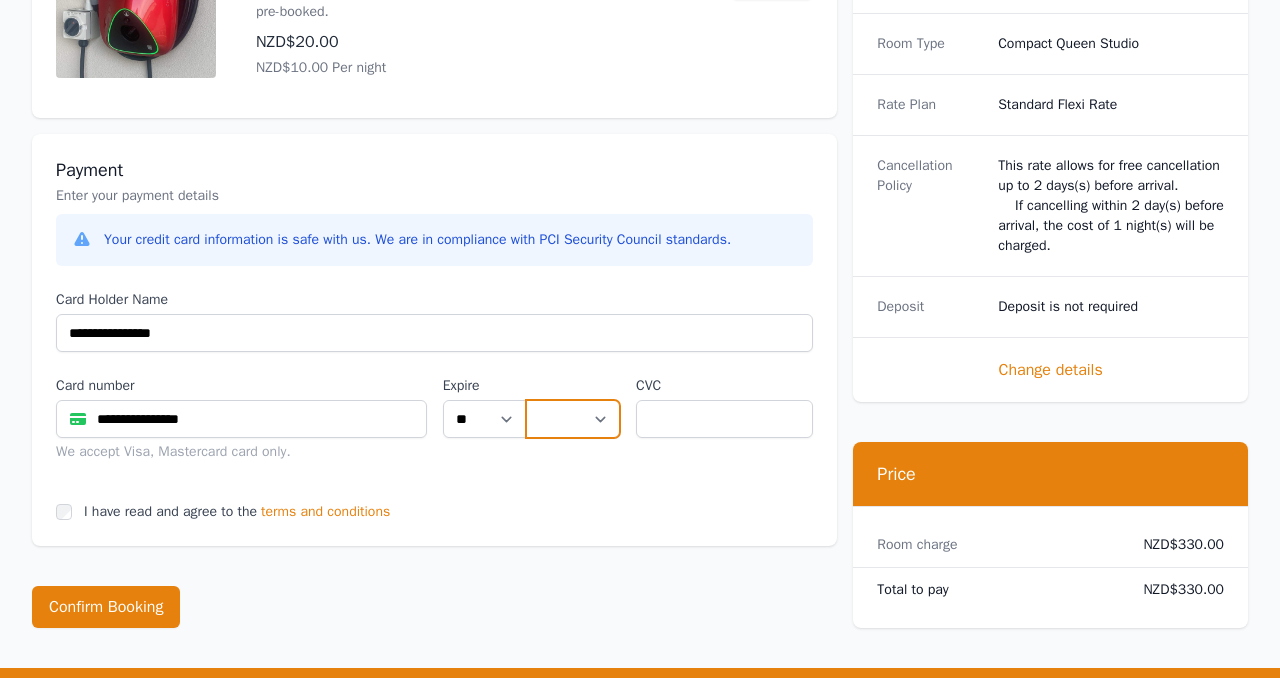 click on "**** **** **** **** **** **** **** **** ****" at bounding box center (573, 419) 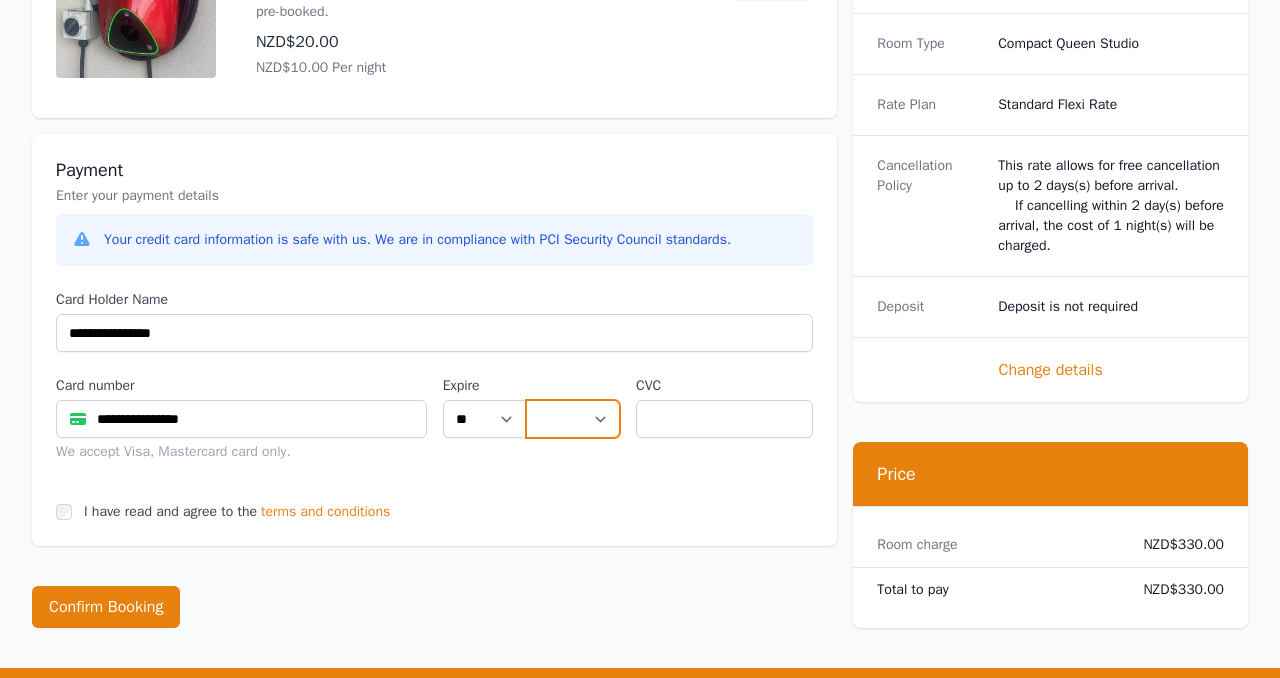select on "**" 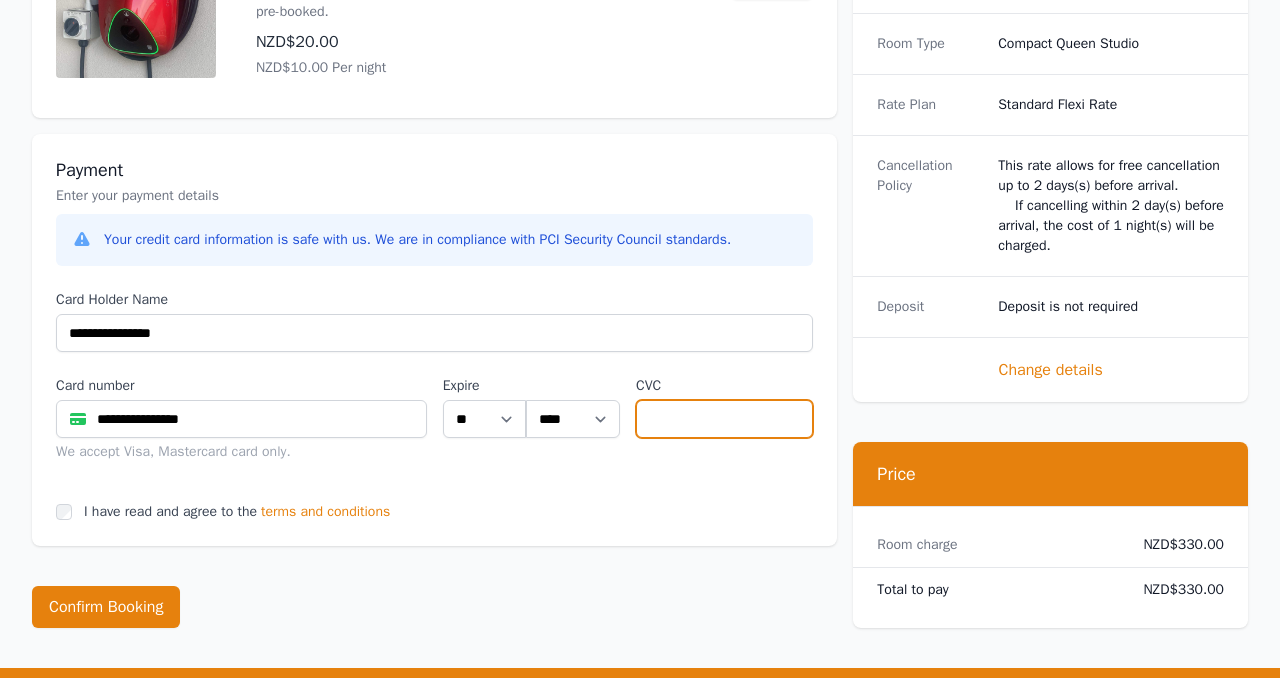 click at bounding box center (724, 419) 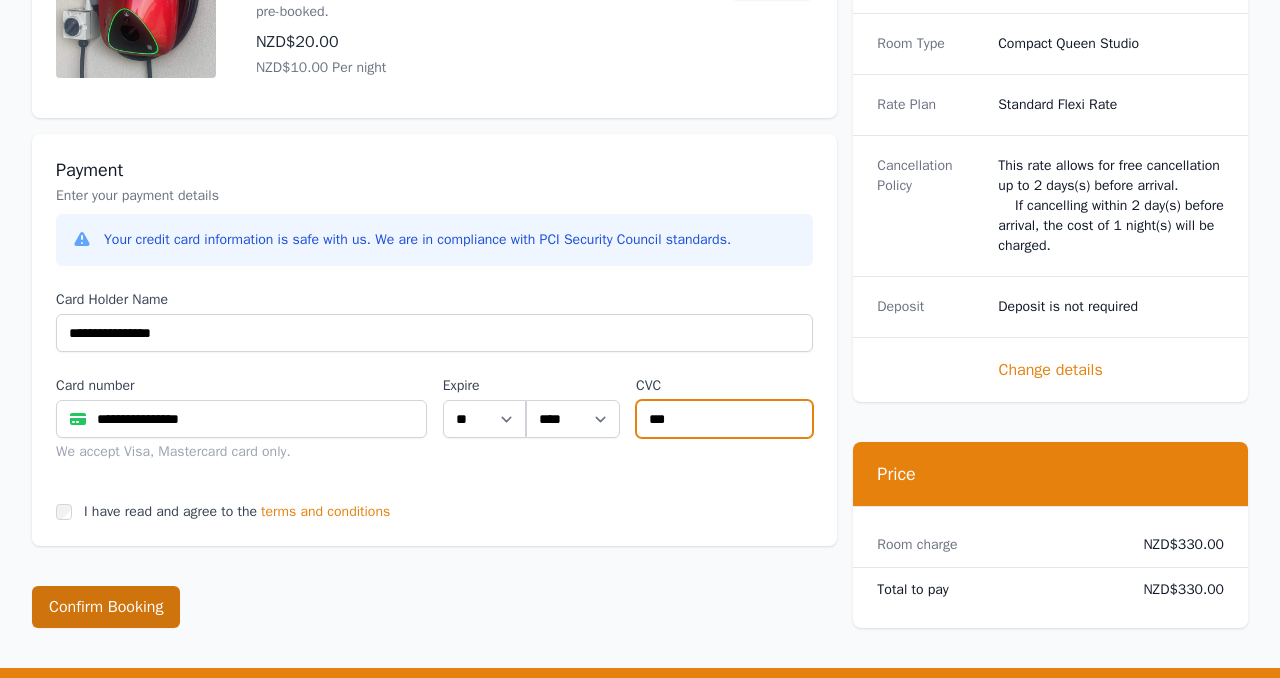 type on "***" 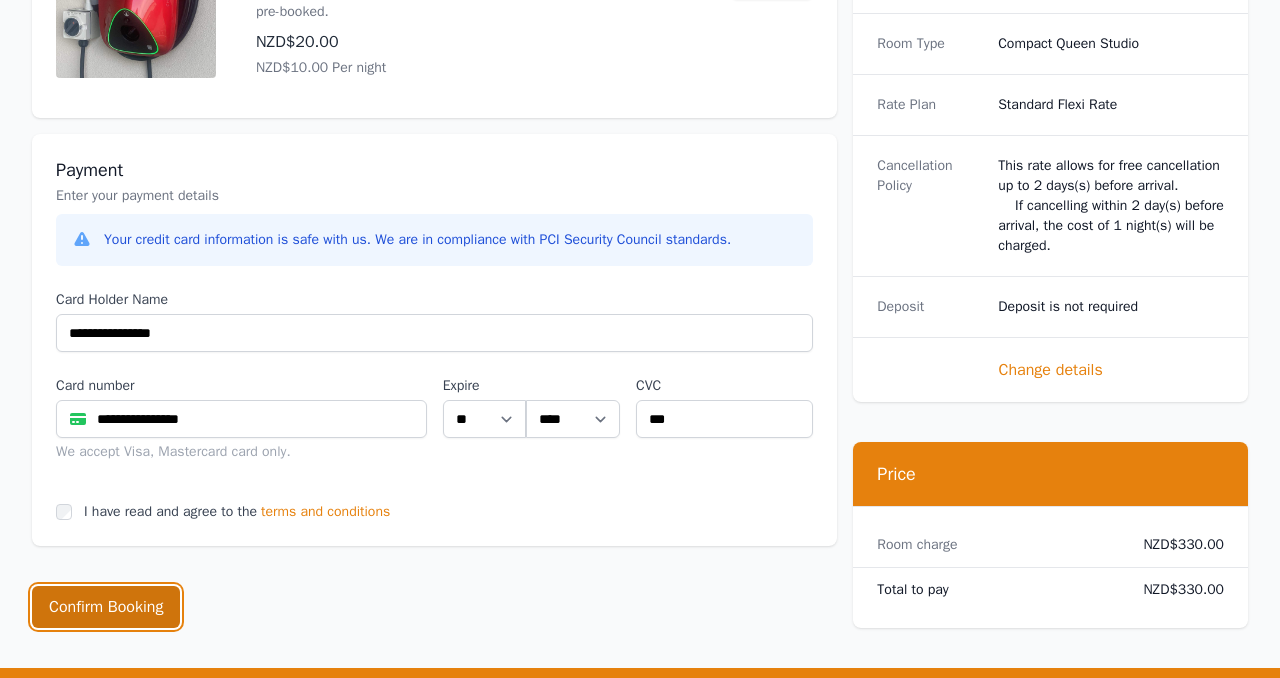 click on "Confirm Booking" at bounding box center (106, 607) 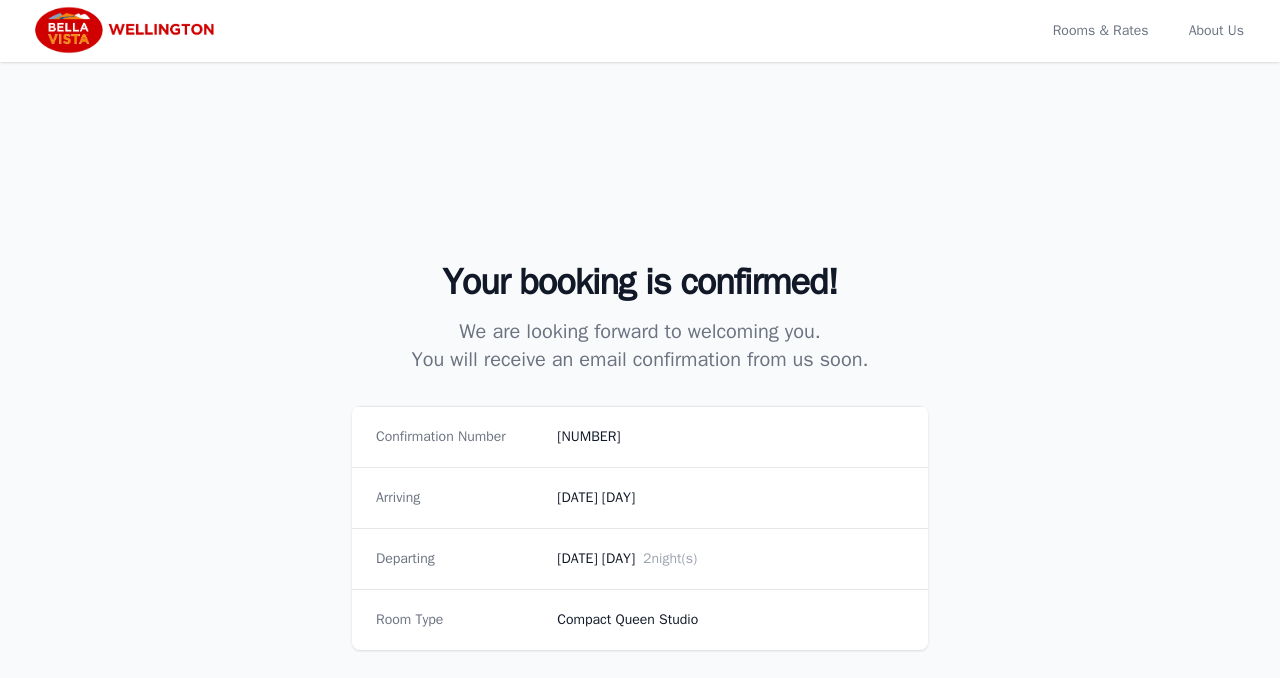 scroll, scrollTop: 0, scrollLeft: 0, axis: both 